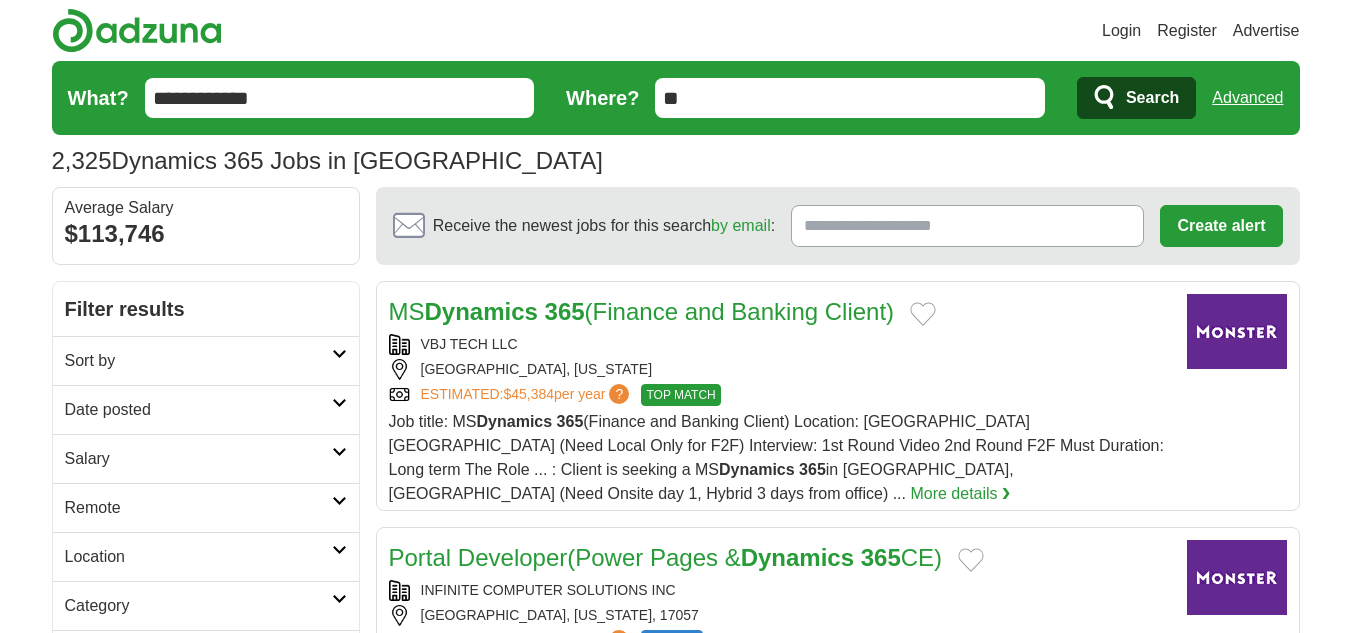 scroll, scrollTop: 0, scrollLeft: 0, axis: both 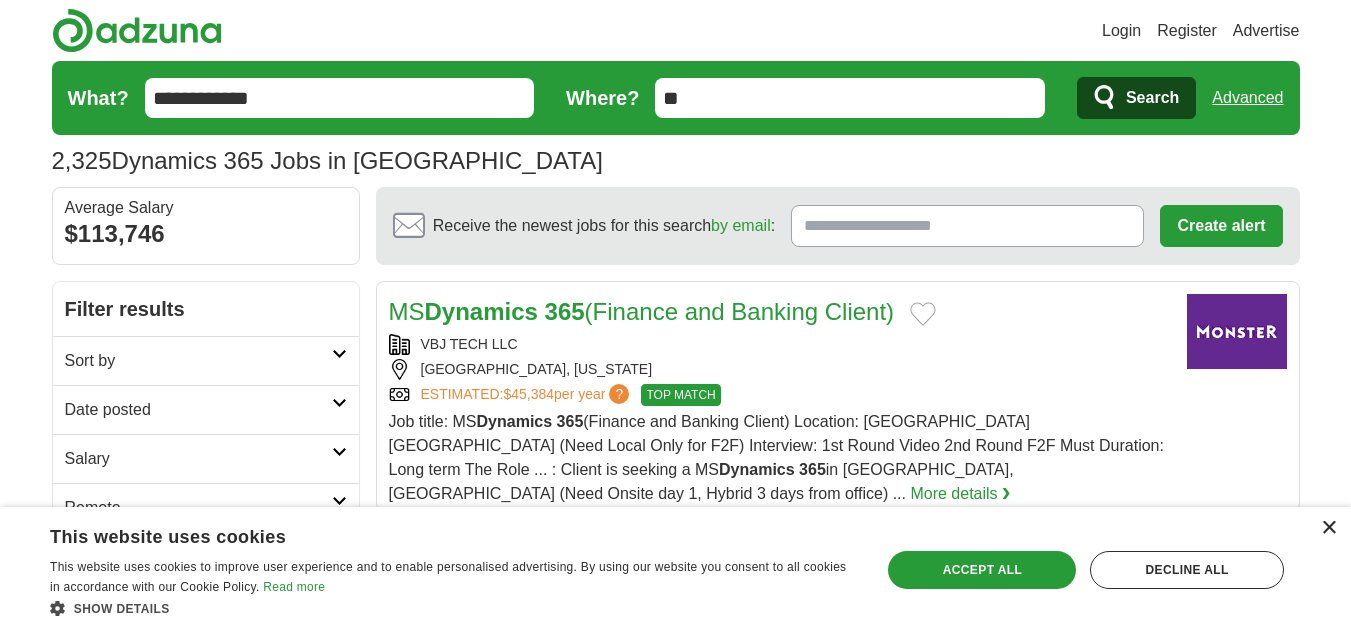 click on "×" at bounding box center (1328, 528) 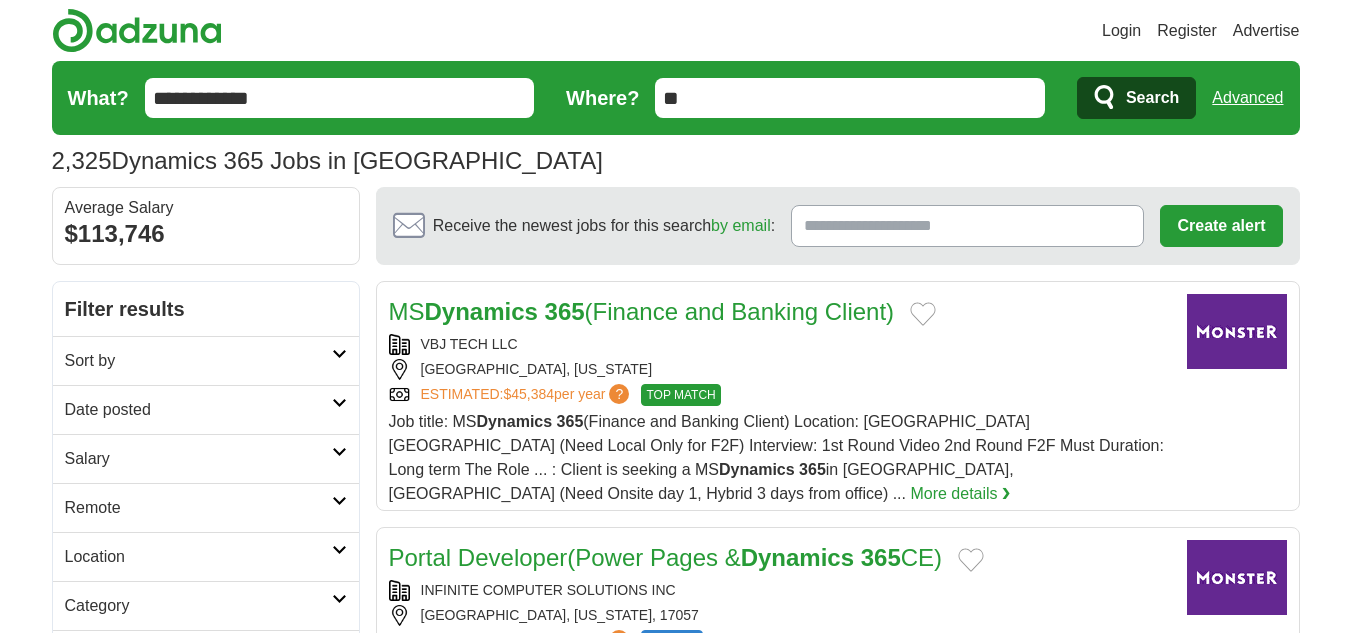 click on "Dynamics" at bounding box center (481, 311) 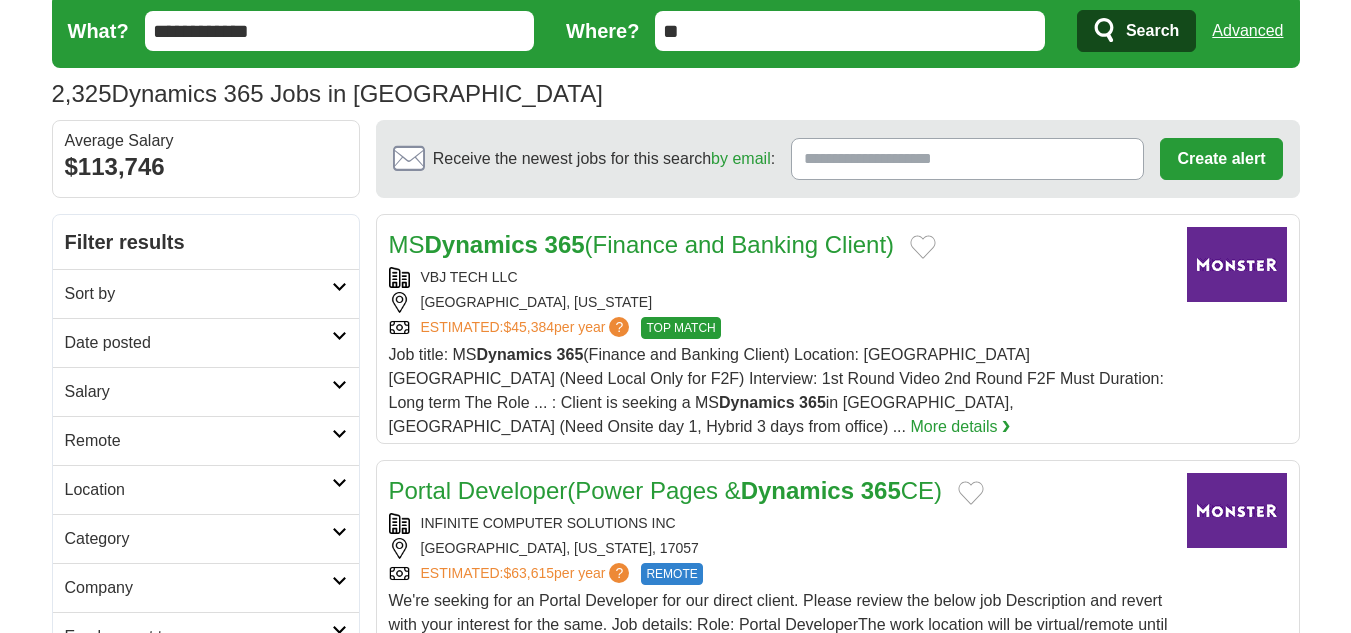 scroll, scrollTop: 100, scrollLeft: 0, axis: vertical 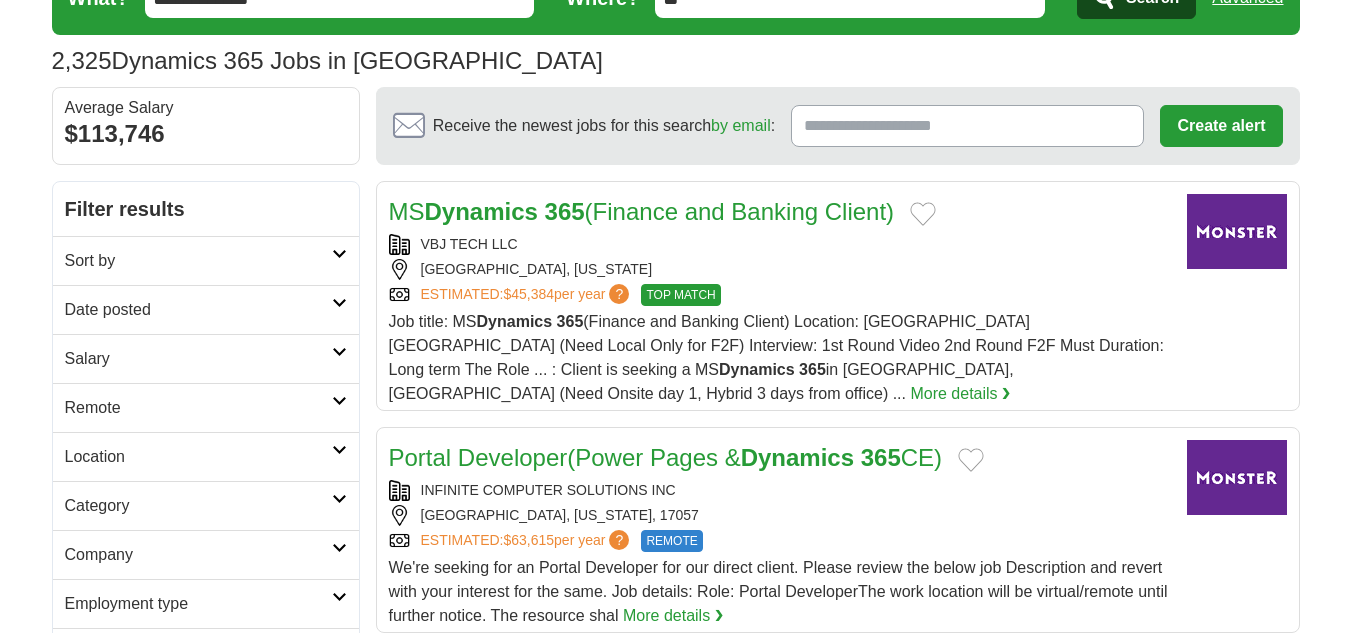 copy on "Portal Developer(Power Pages &  Dynamics   [DATE])" 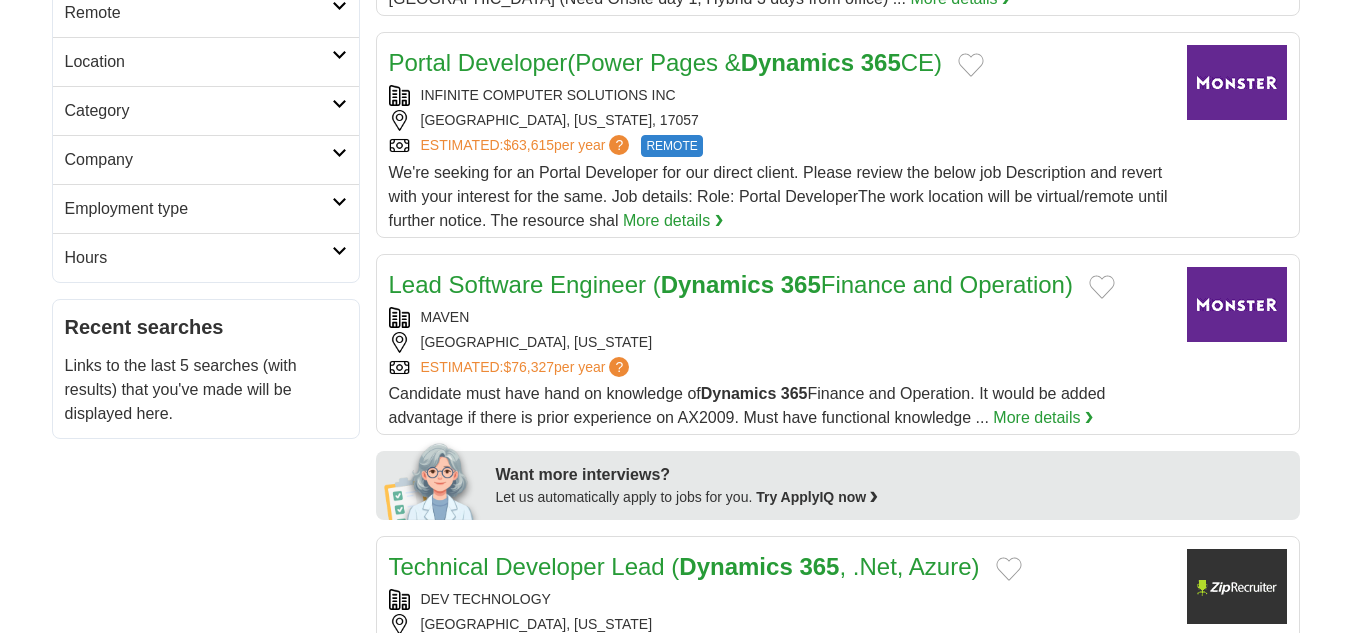 scroll, scrollTop: 500, scrollLeft: 0, axis: vertical 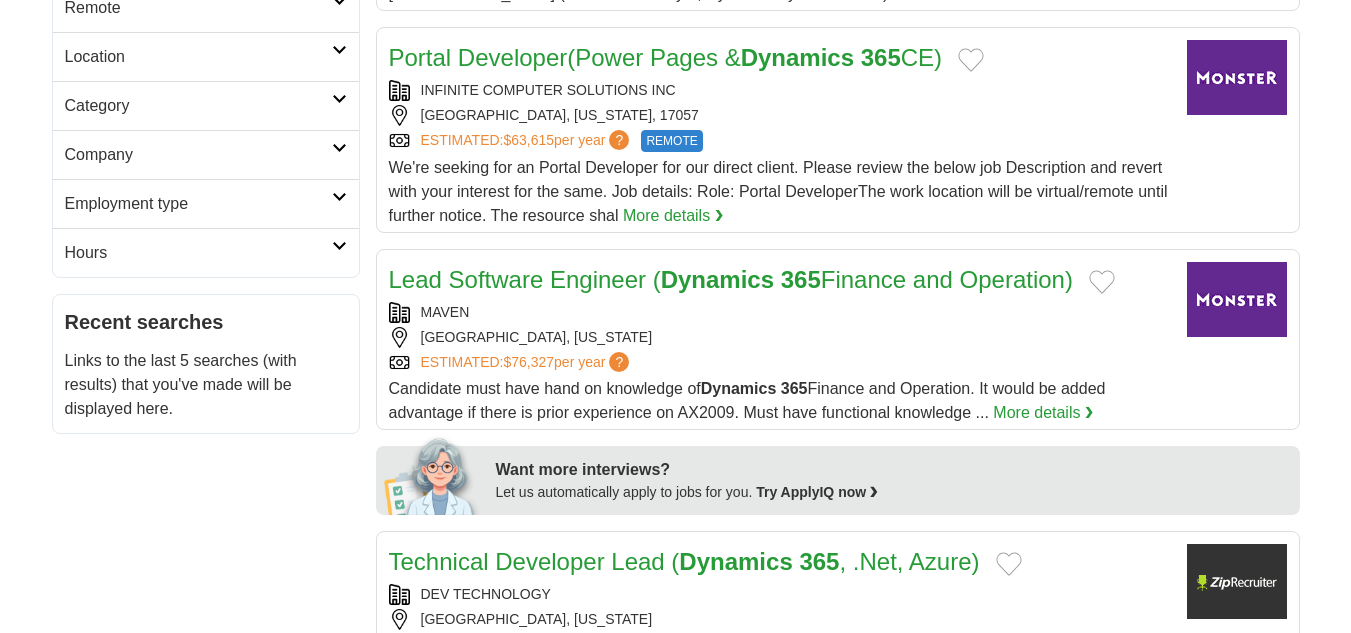 drag, startPoint x: 383, startPoint y: 255, endPoint x: 1079, endPoint y: 242, distance: 696.1214 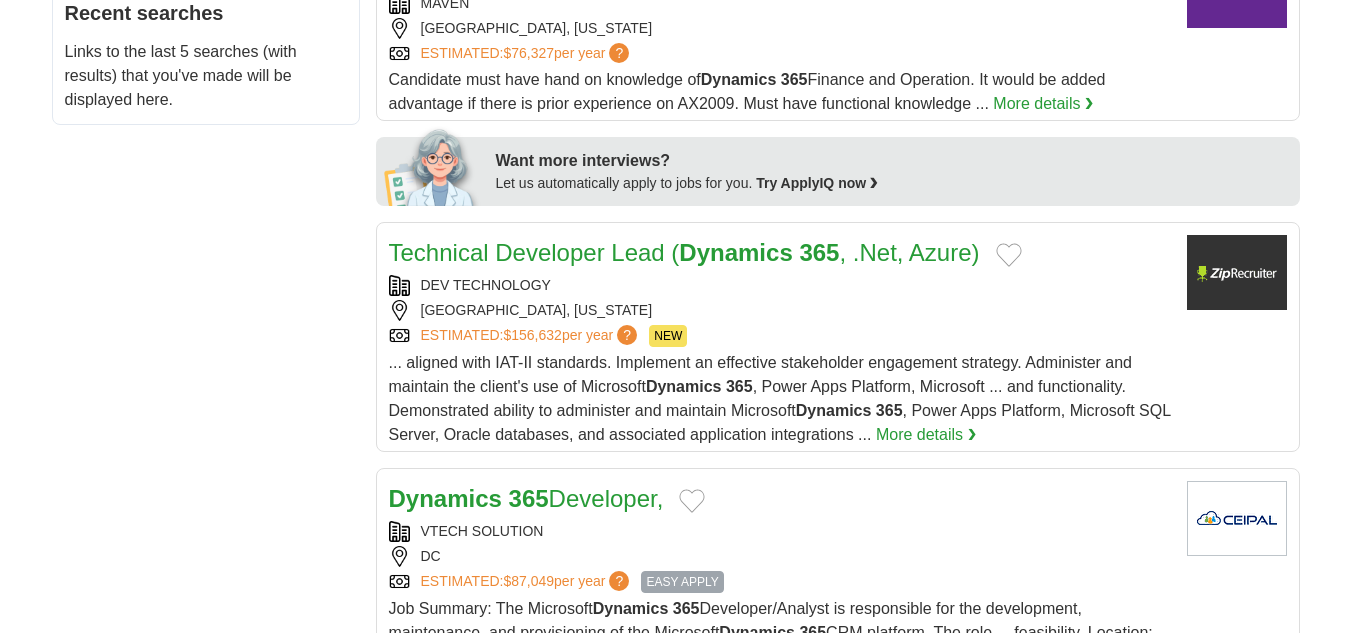 scroll, scrollTop: 900, scrollLeft: 0, axis: vertical 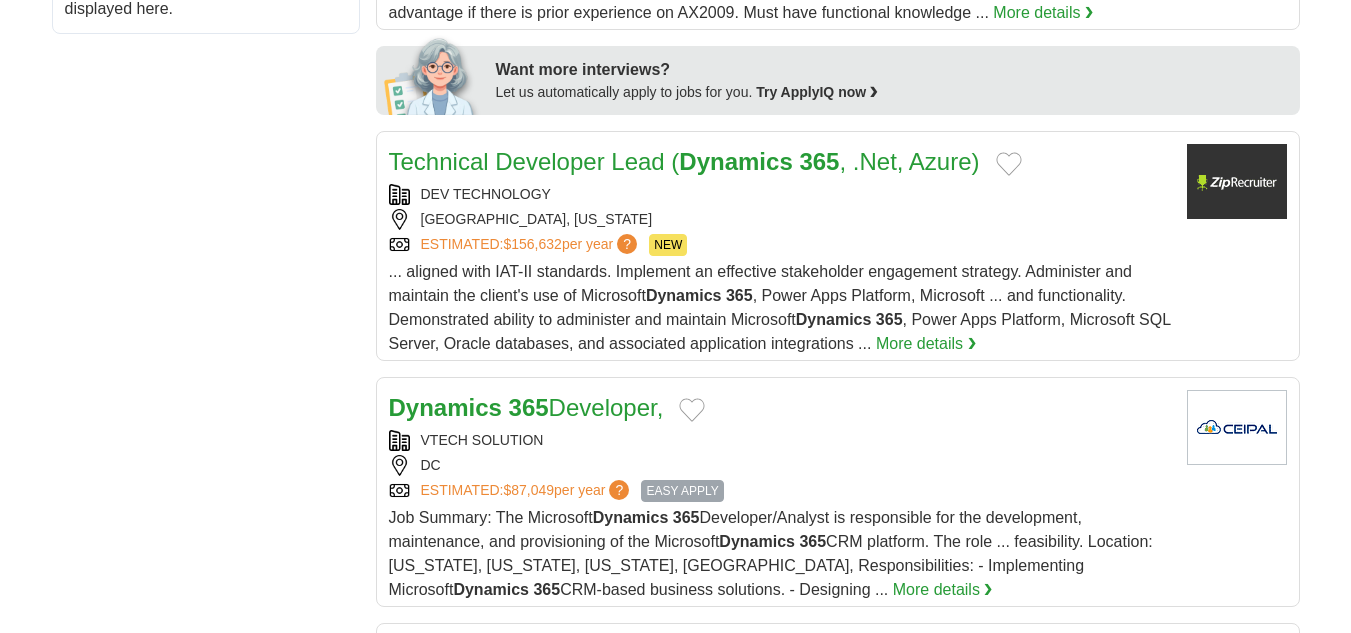 click on "Technical Developer Lead ( Dynamics   365 , .Net, Azure)" at bounding box center [684, 161] 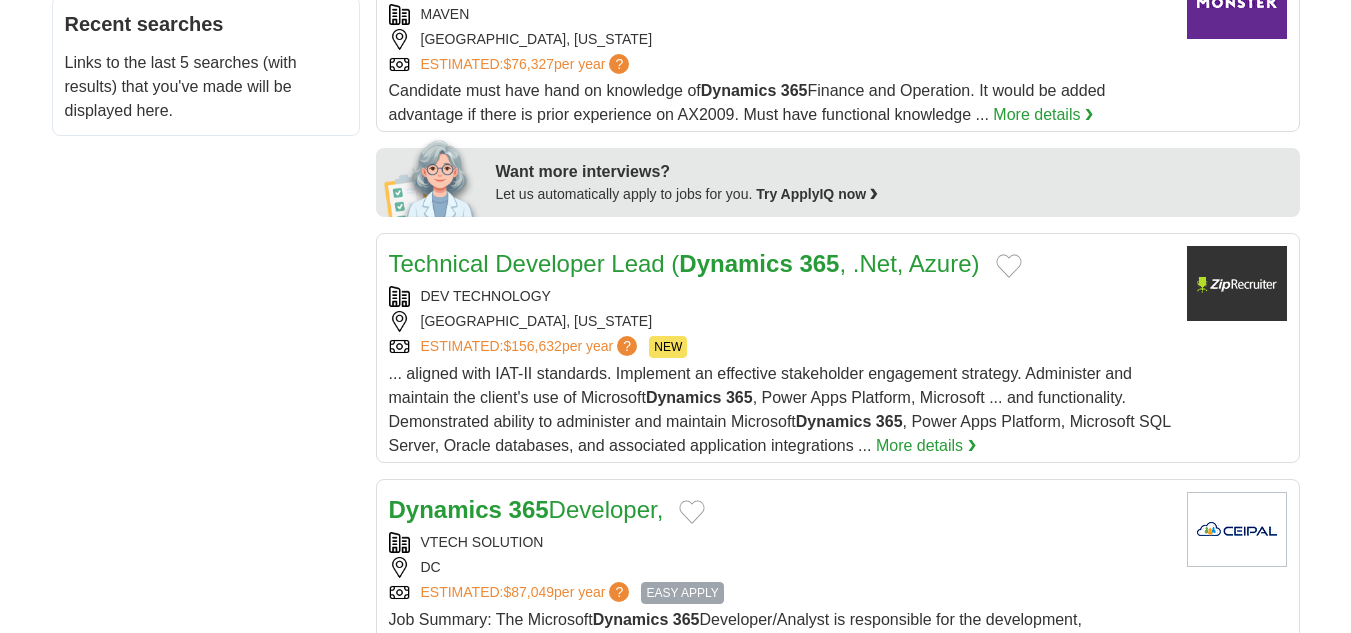 scroll, scrollTop: 800, scrollLeft: 0, axis: vertical 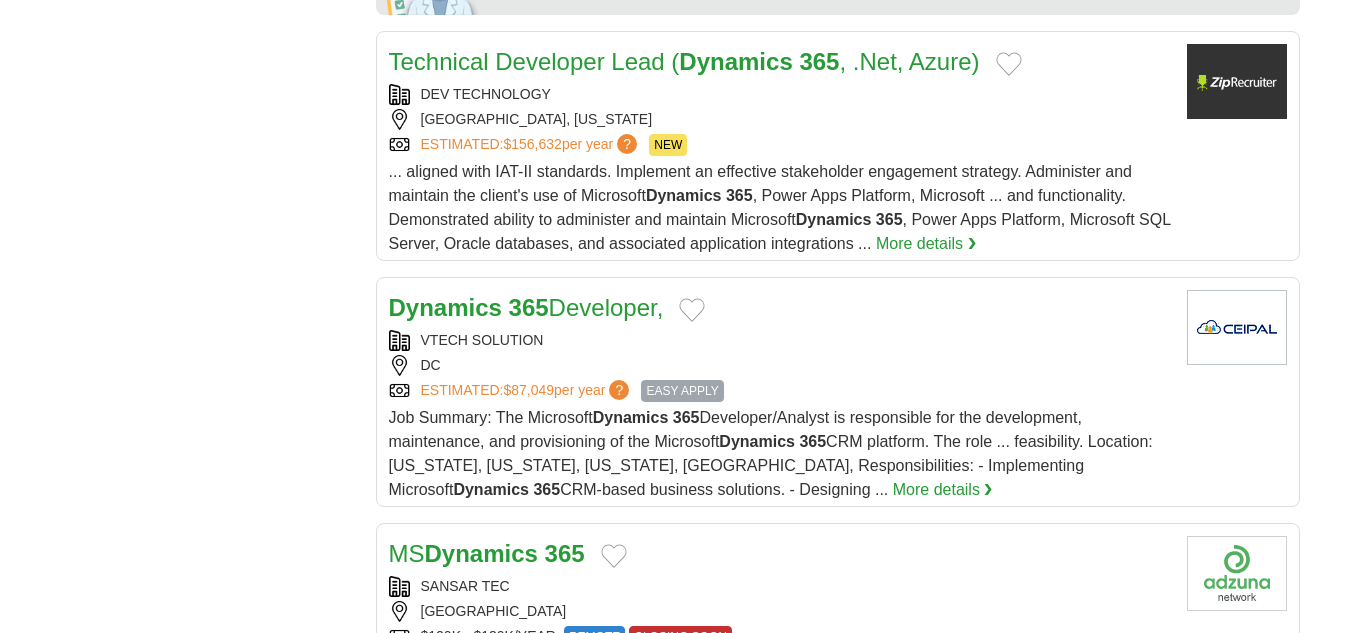 drag, startPoint x: 381, startPoint y: 291, endPoint x: 676, endPoint y: 291, distance: 295 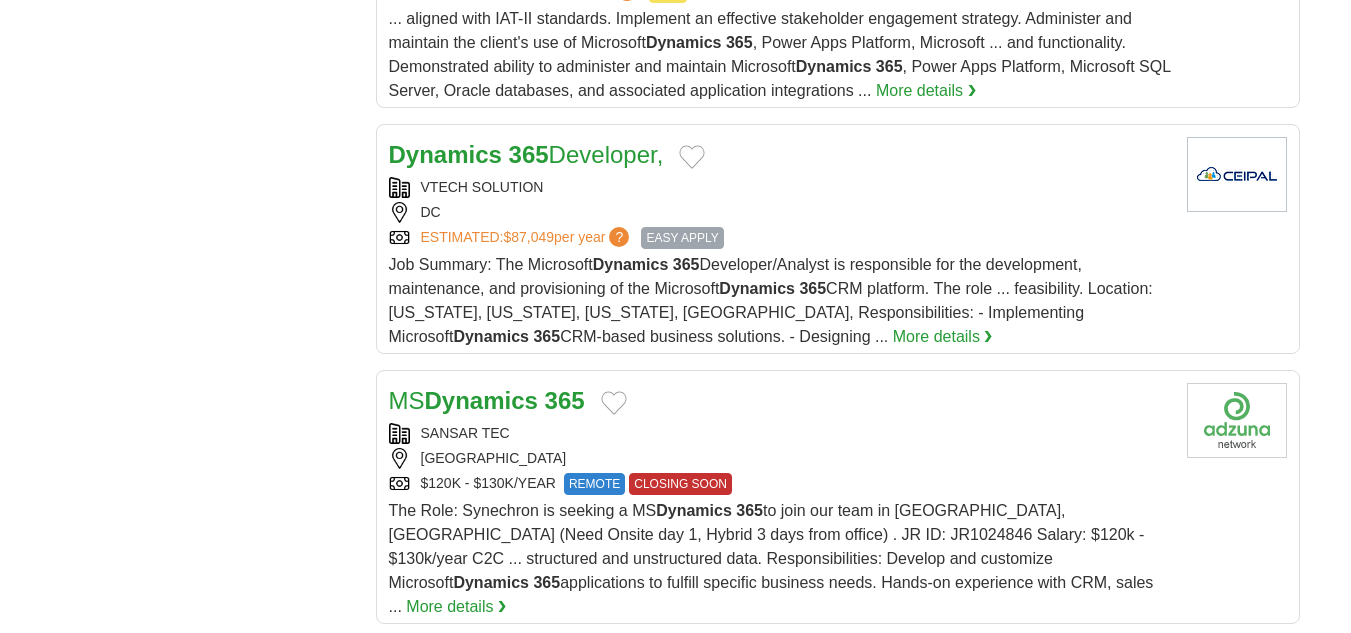 scroll, scrollTop: 1200, scrollLeft: 0, axis: vertical 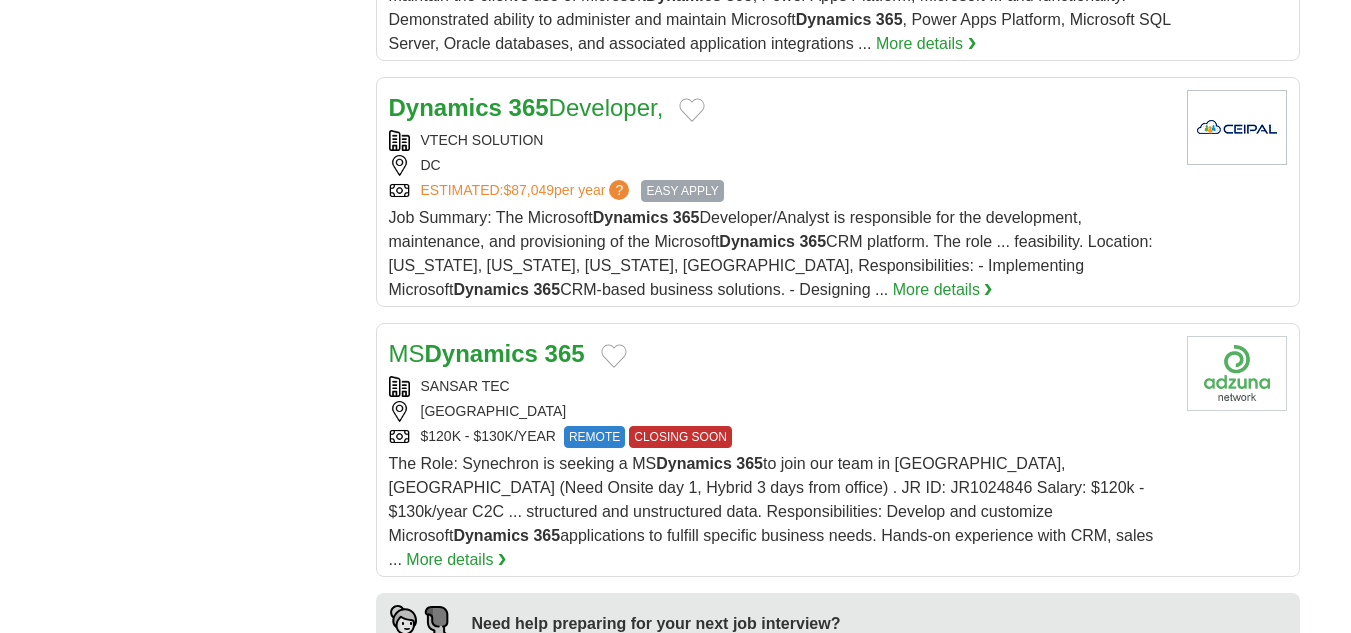 drag, startPoint x: 384, startPoint y: 321, endPoint x: 609, endPoint y: 337, distance: 225.56818 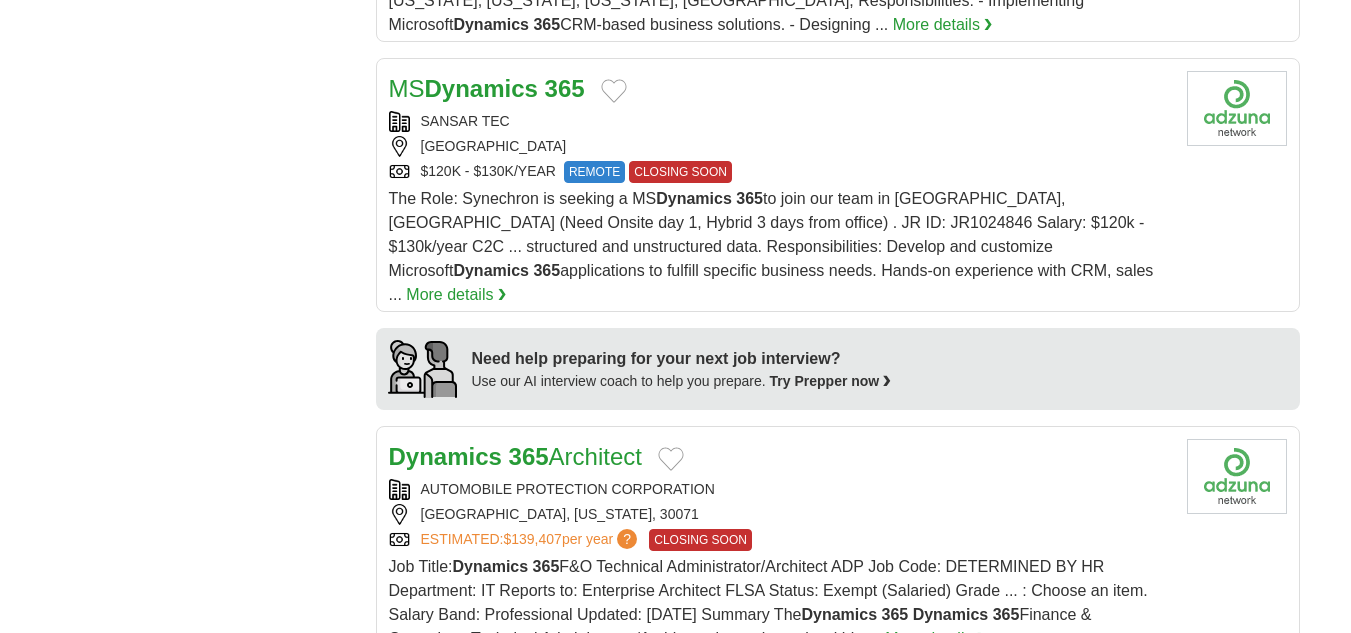scroll, scrollTop: 1500, scrollLeft: 0, axis: vertical 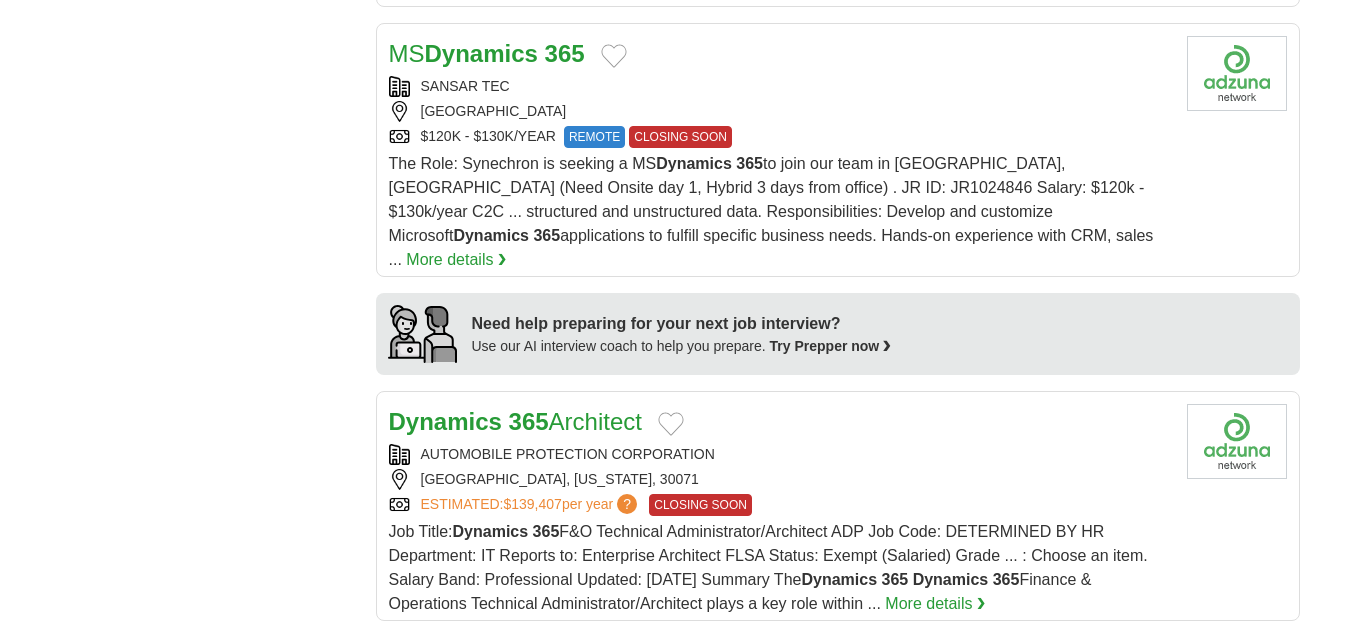 drag, startPoint x: 381, startPoint y: 375, endPoint x: 650, endPoint y: 385, distance: 269.18582 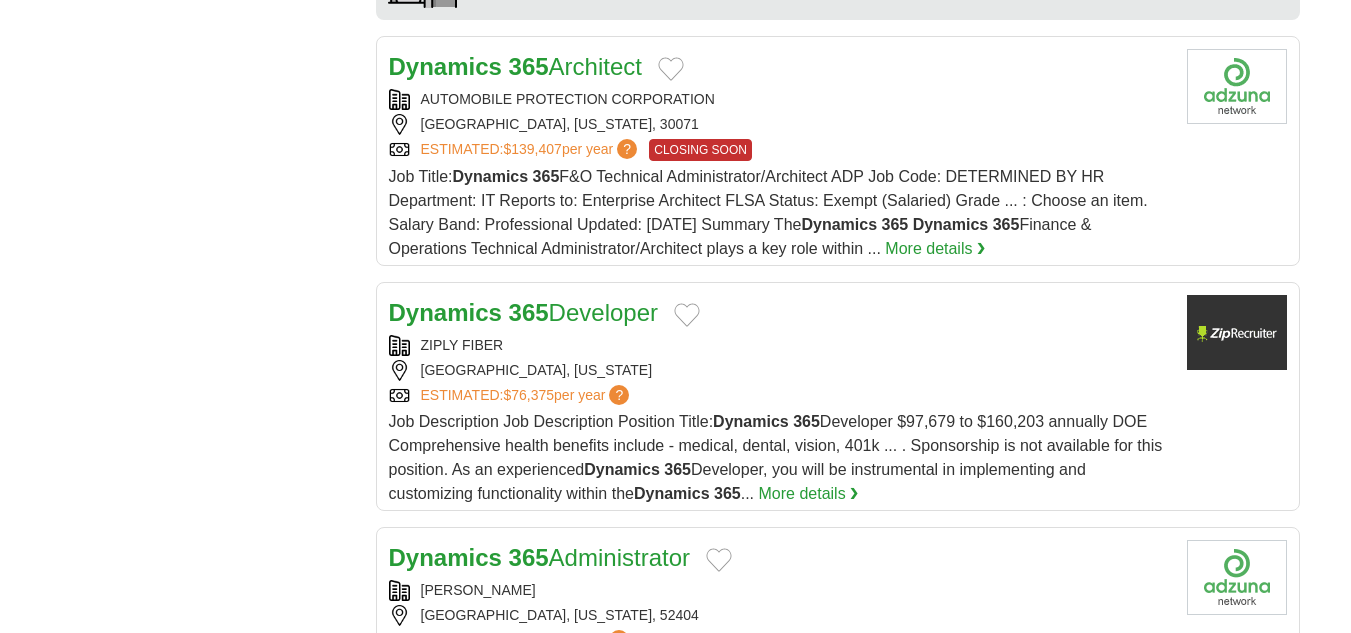 scroll, scrollTop: 1900, scrollLeft: 0, axis: vertical 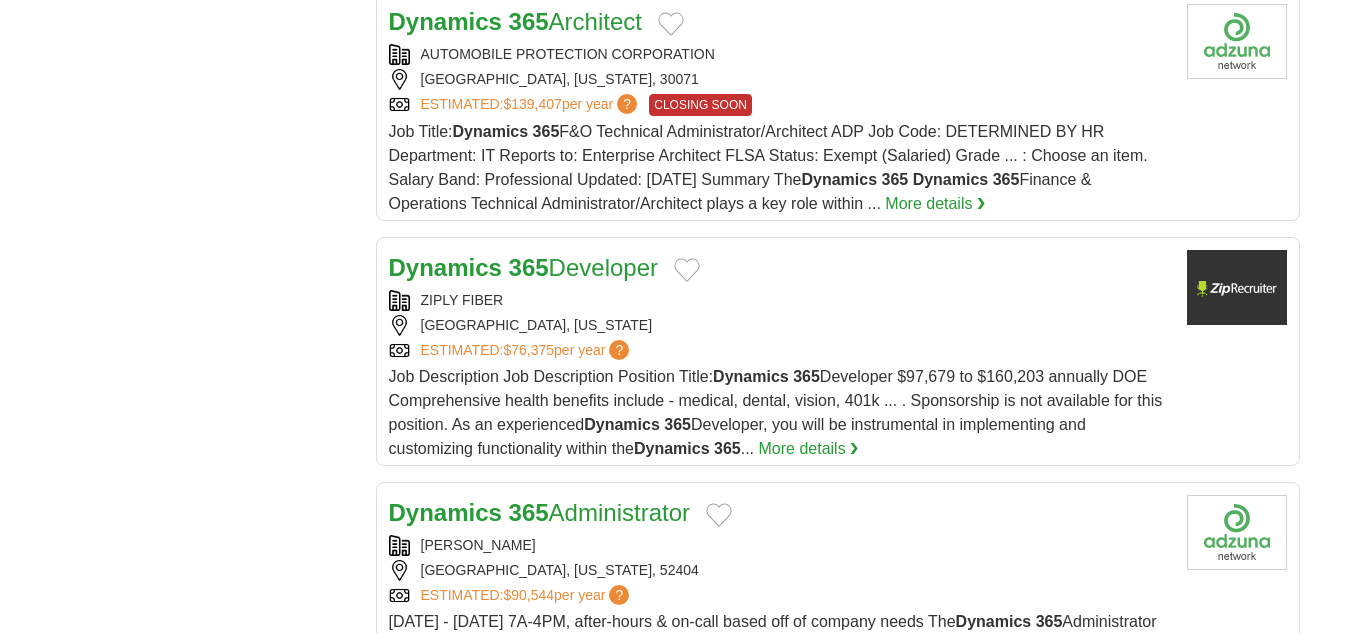 drag, startPoint x: 387, startPoint y: 213, endPoint x: 663, endPoint y: 224, distance: 276.21912 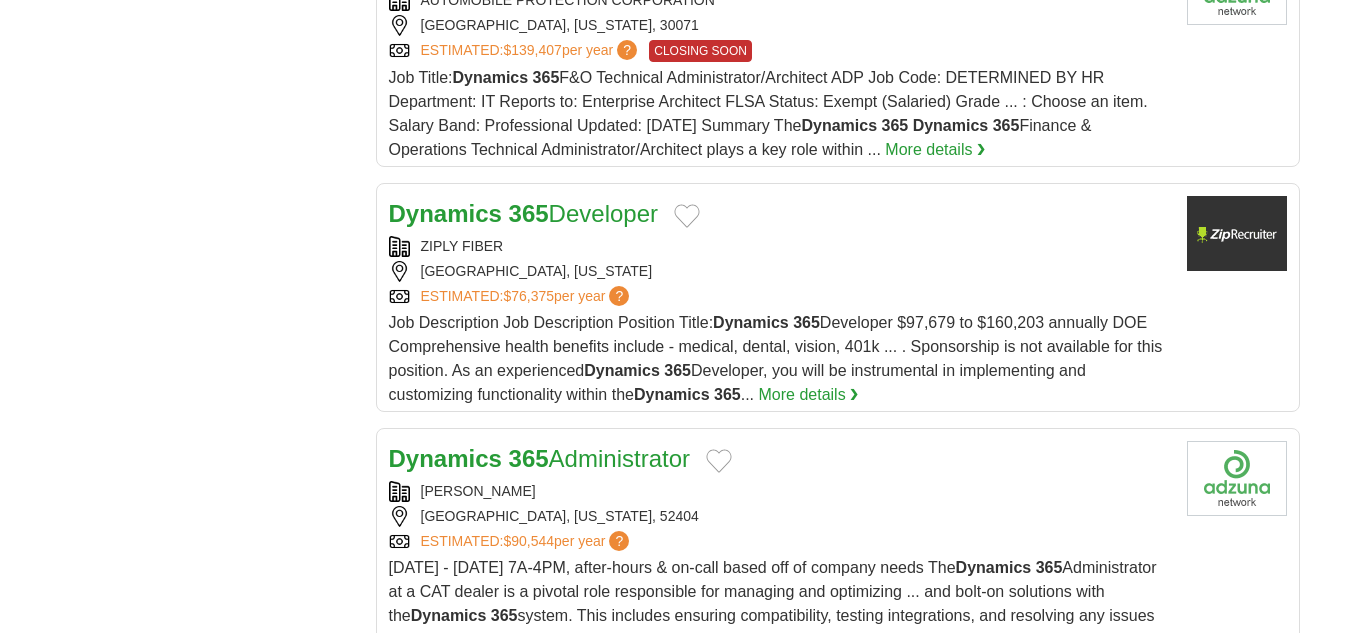 scroll, scrollTop: 2000, scrollLeft: 0, axis: vertical 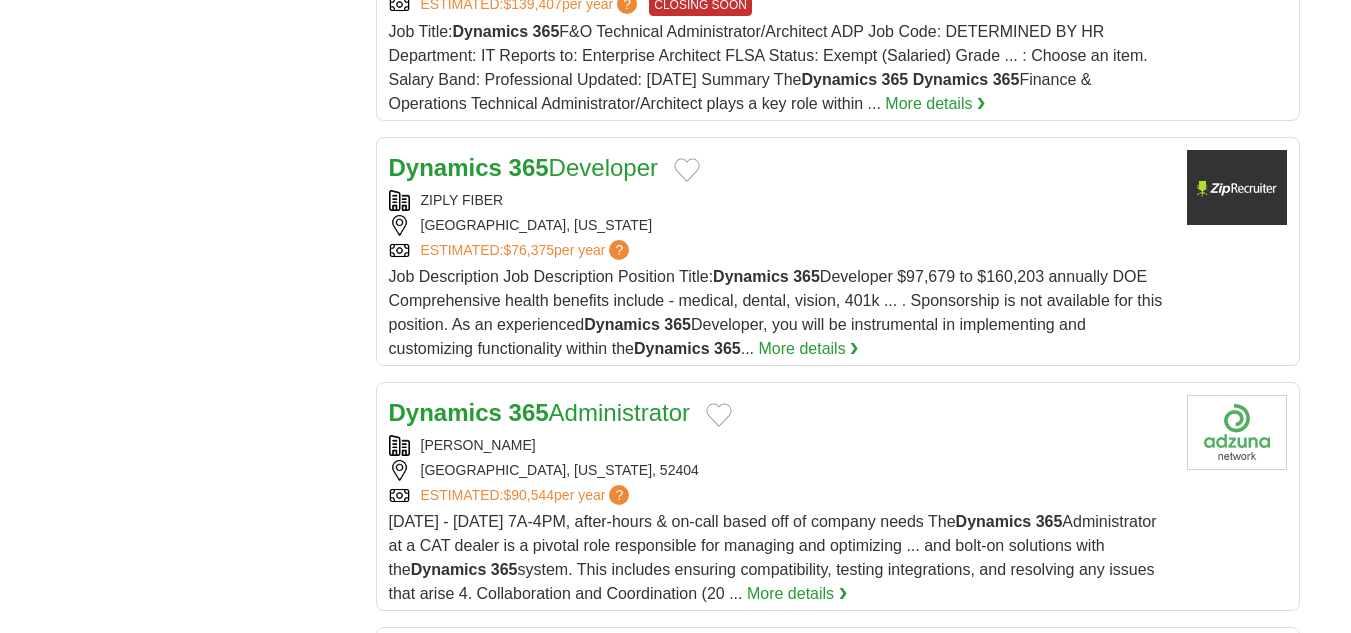 drag, startPoint x: 376, startPoint y: 361, endPoint x: 693, endPoint y: 380, distance: 317.56888 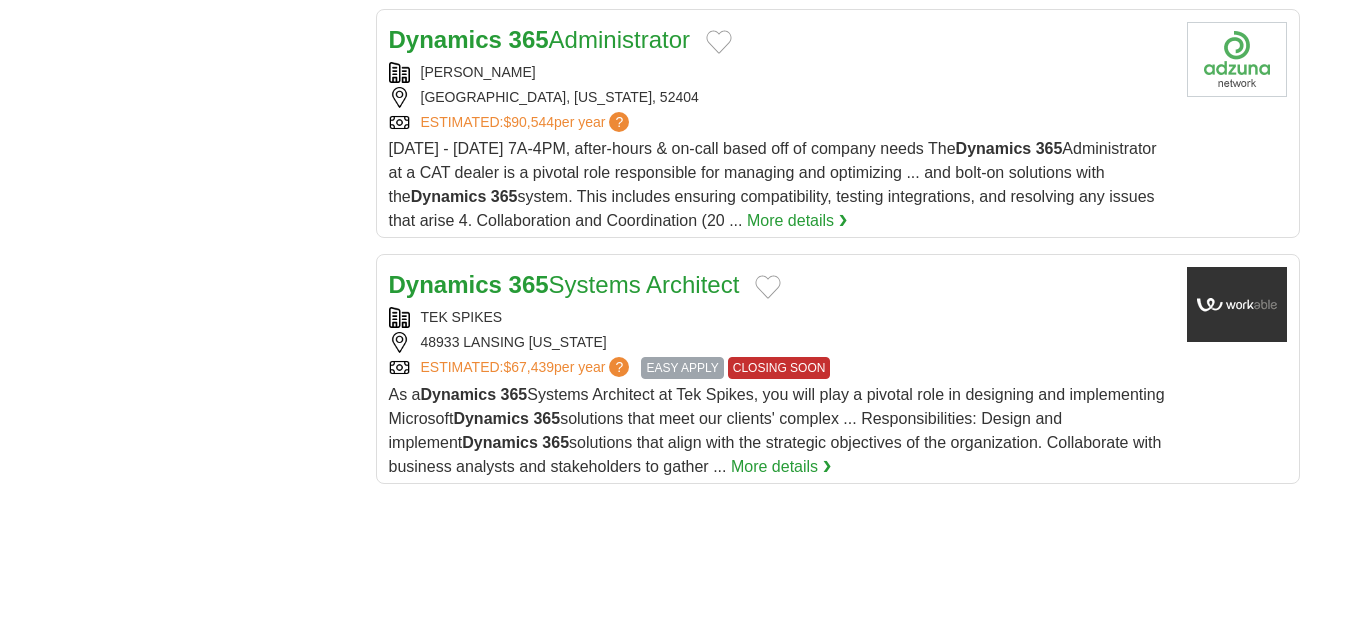 scroll, scrollTop: 2400, scrollLeft: 0, axis: vertical 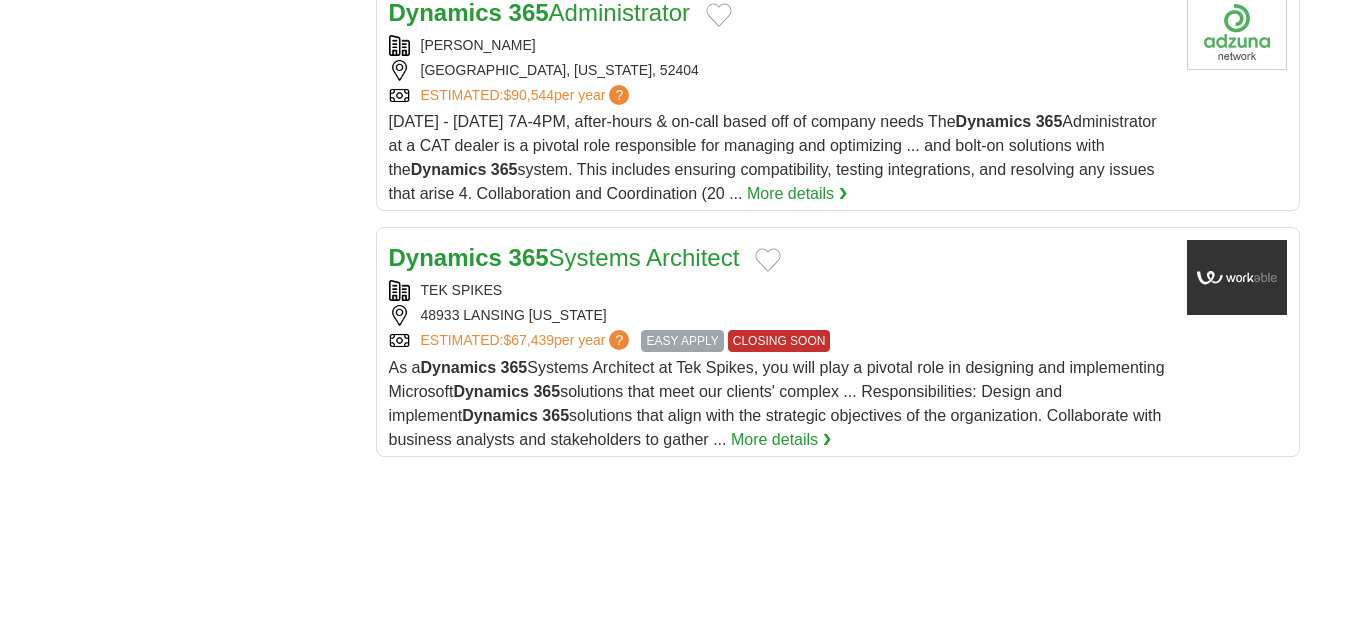 drag, startPoint x: 383, startPoint y: 205, endPoint x: 745, endPoint y: 224, distance: 362.4983 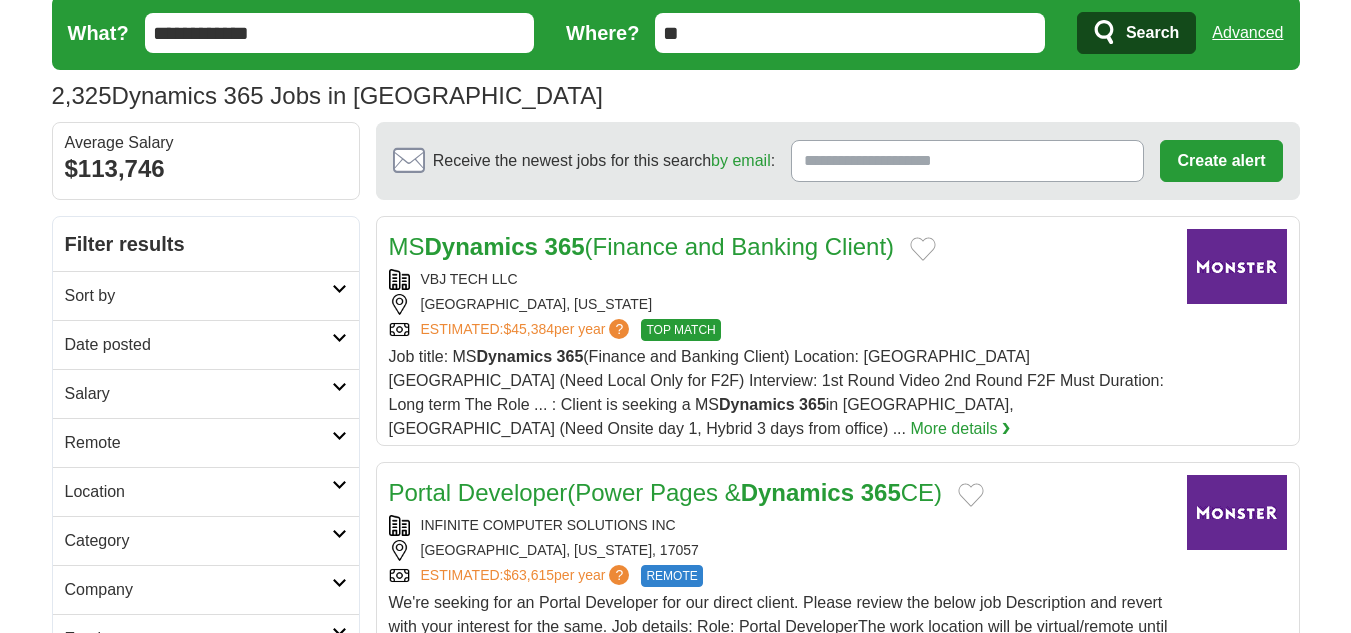 scroll, scrollTop: 100, scrollLeft: 0, axis: vertical 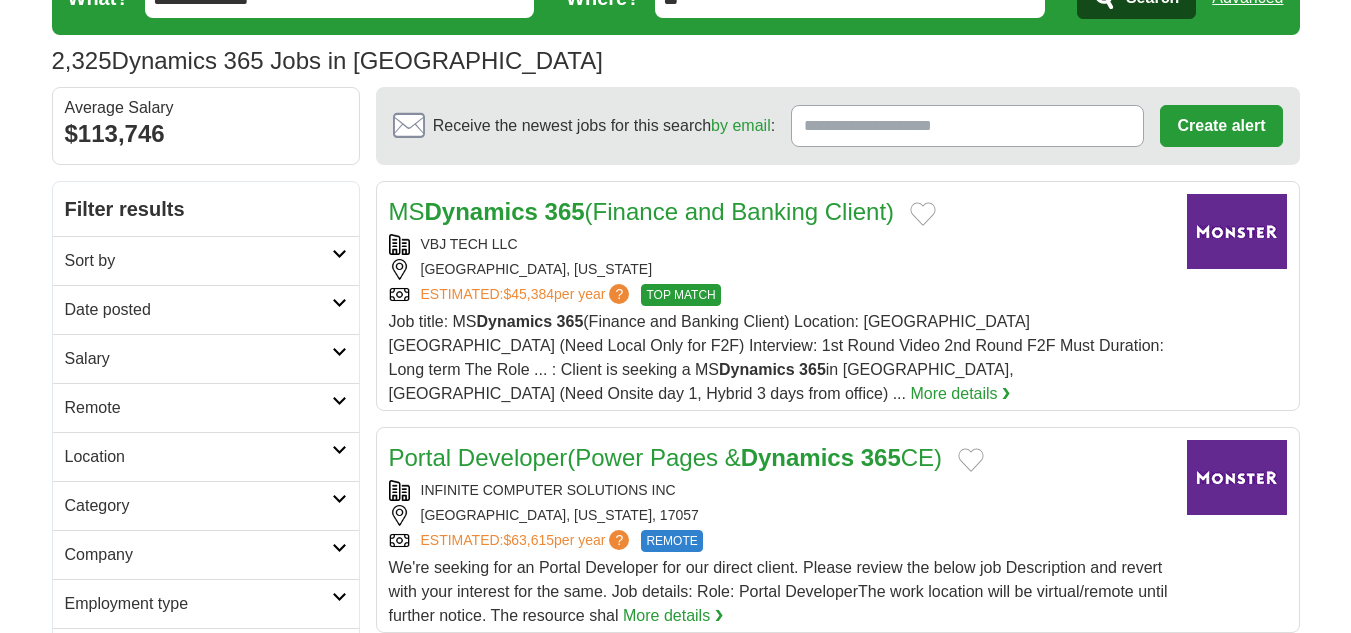 click on "Remote" at bounding box center (198, 408) 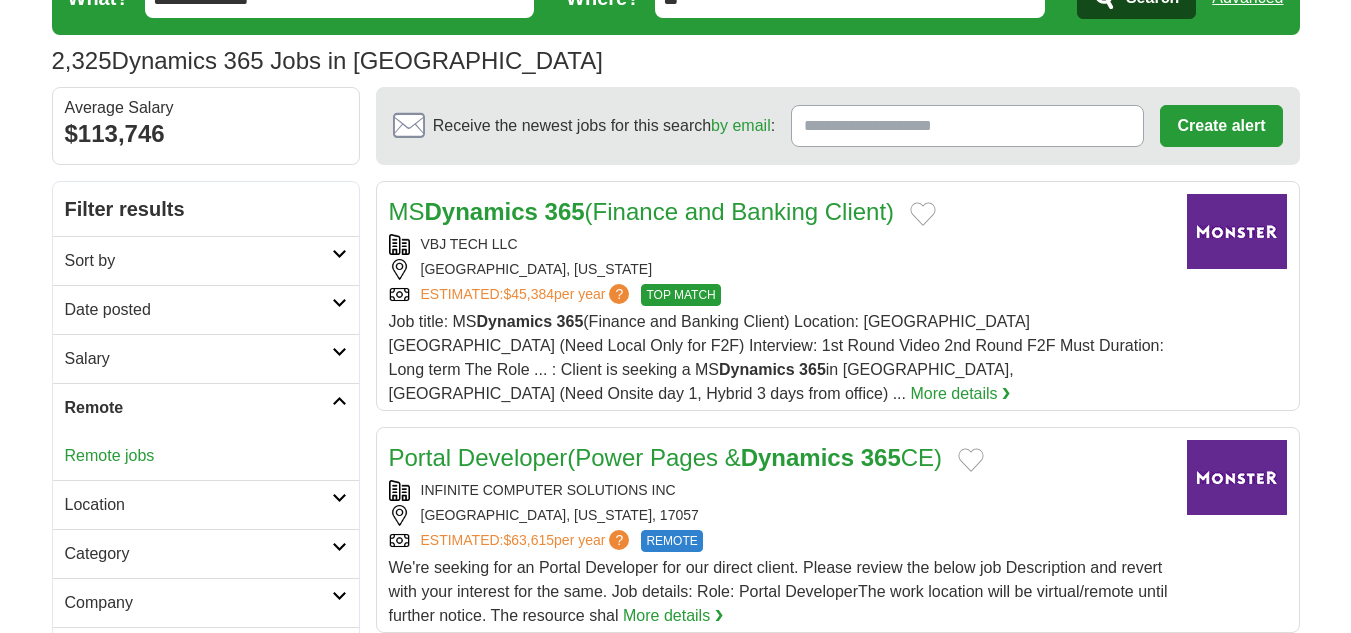 click on "Remote" at bounding box center [206, 407] 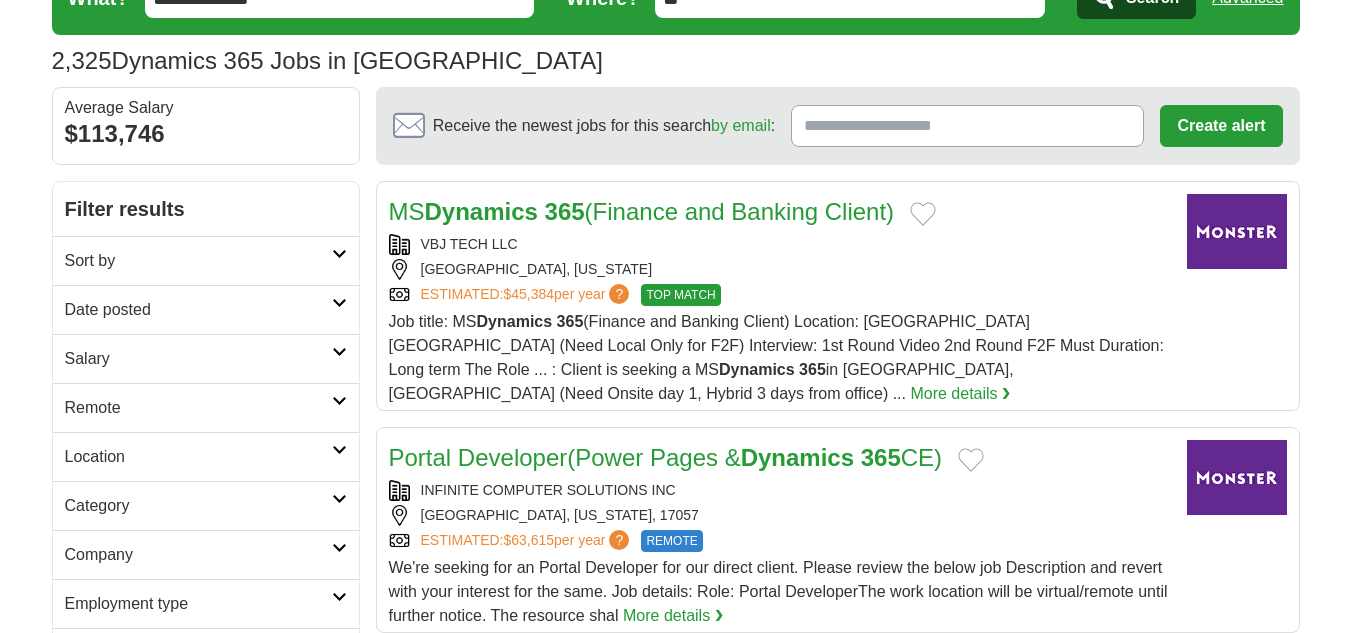 click on "Remote" at bounding box center [198, 408] 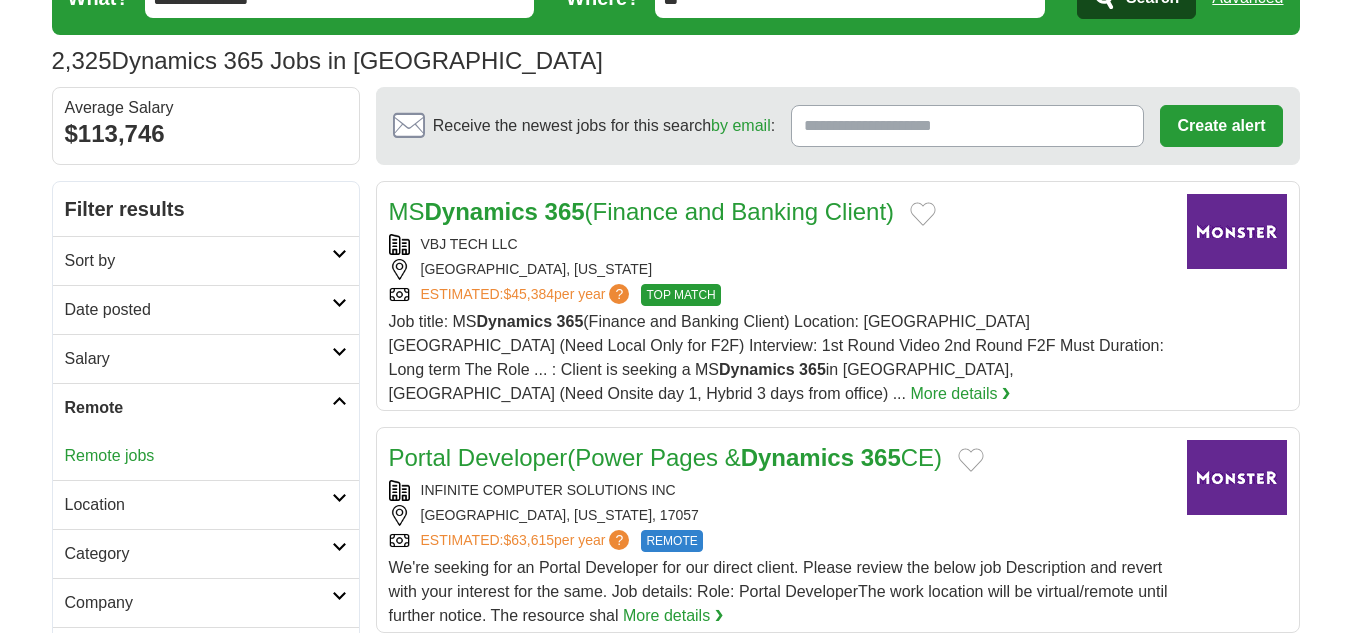 click on "Remote jobs" at bounding box center [110, 455] 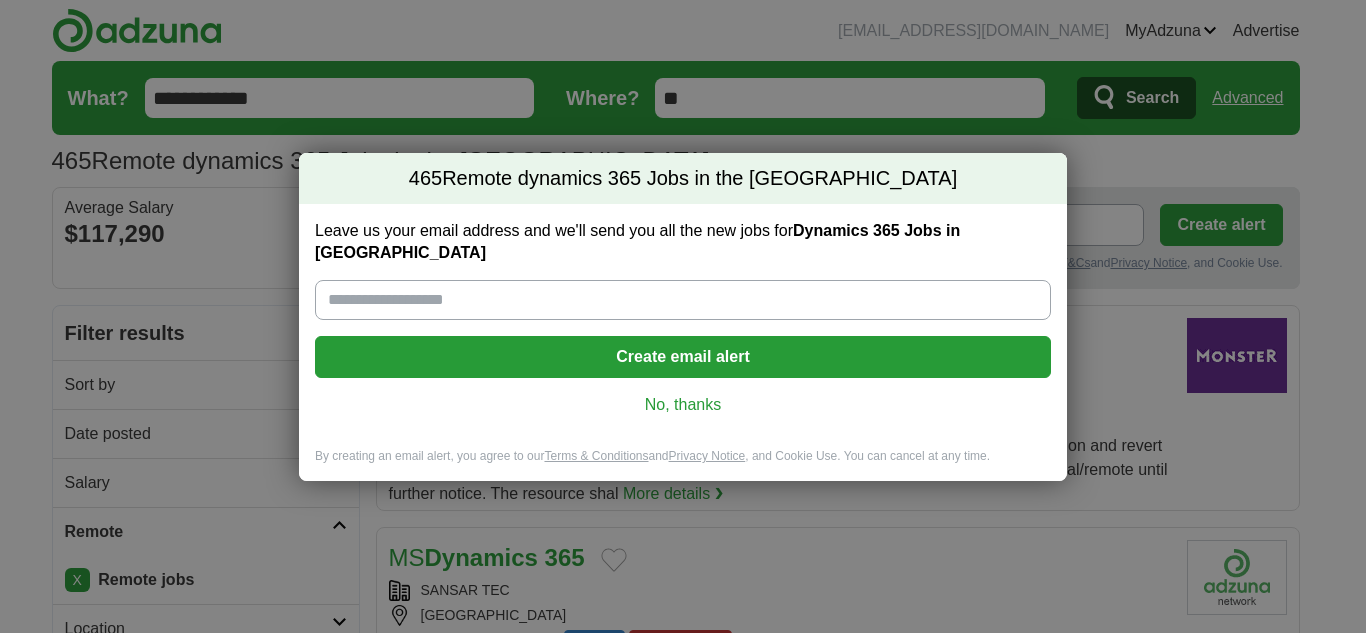scroll, scrollTop: 0, scrollLeft: 0, axis: both 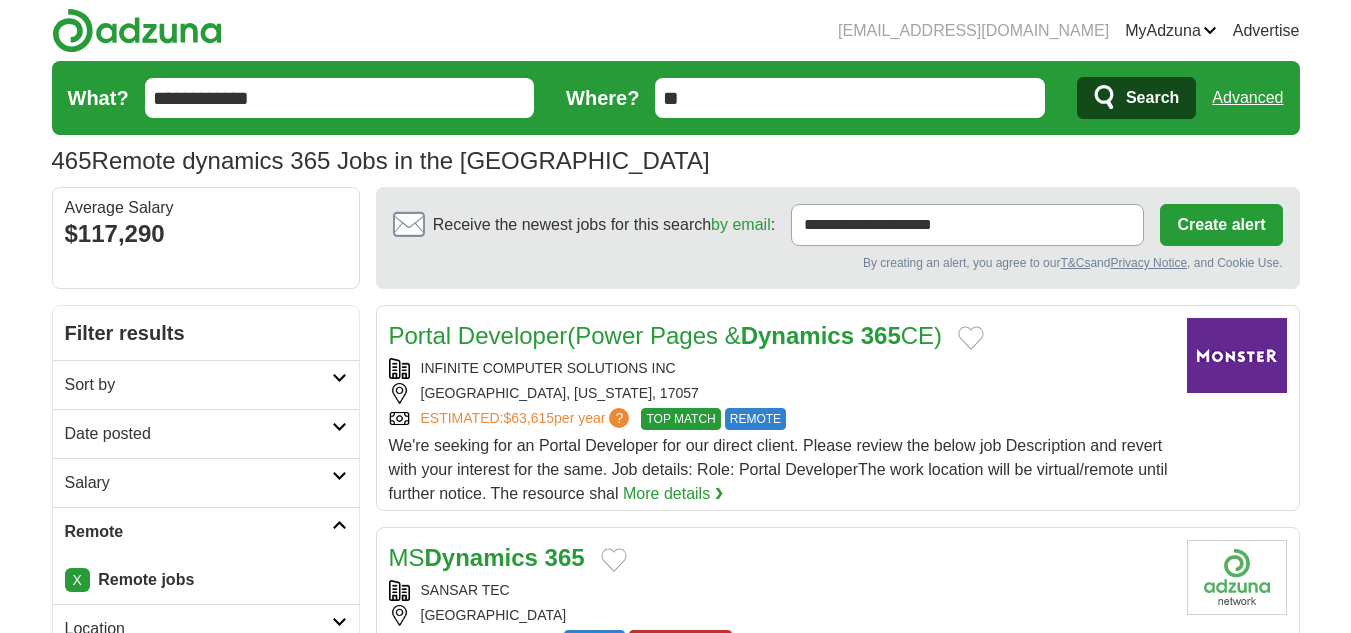click at bounding box center (339, 427) 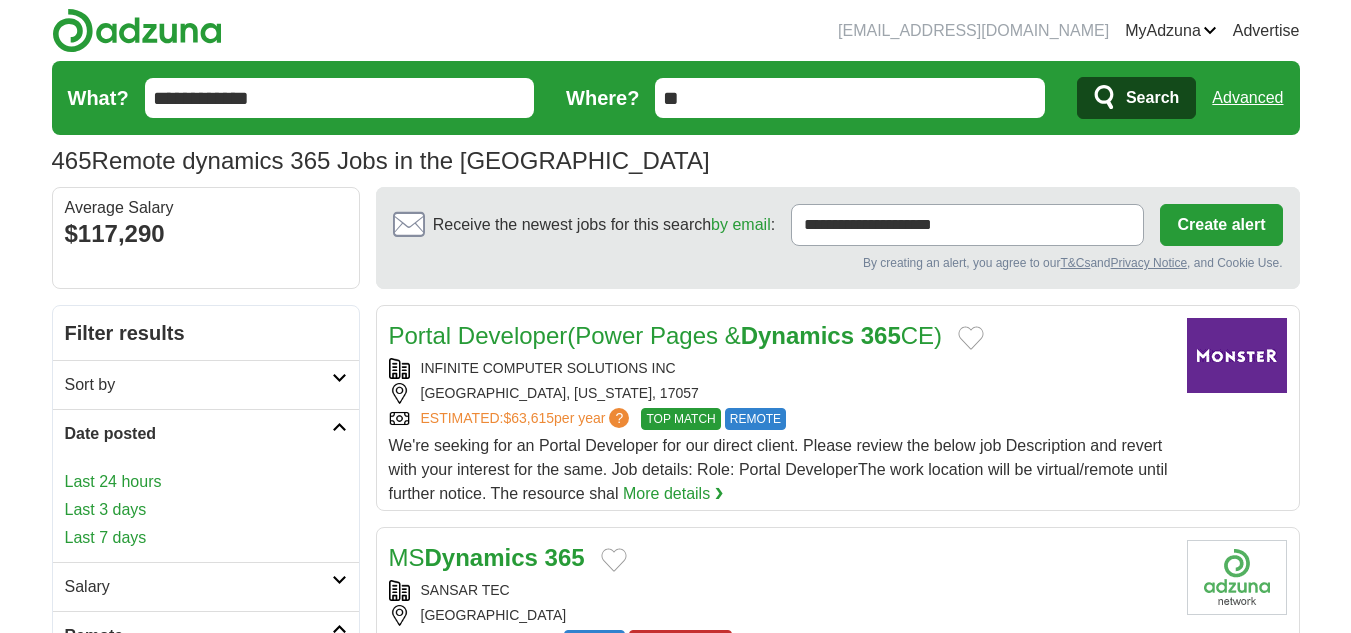 click on "Last 24 hours" at bounding box center [206, 482] 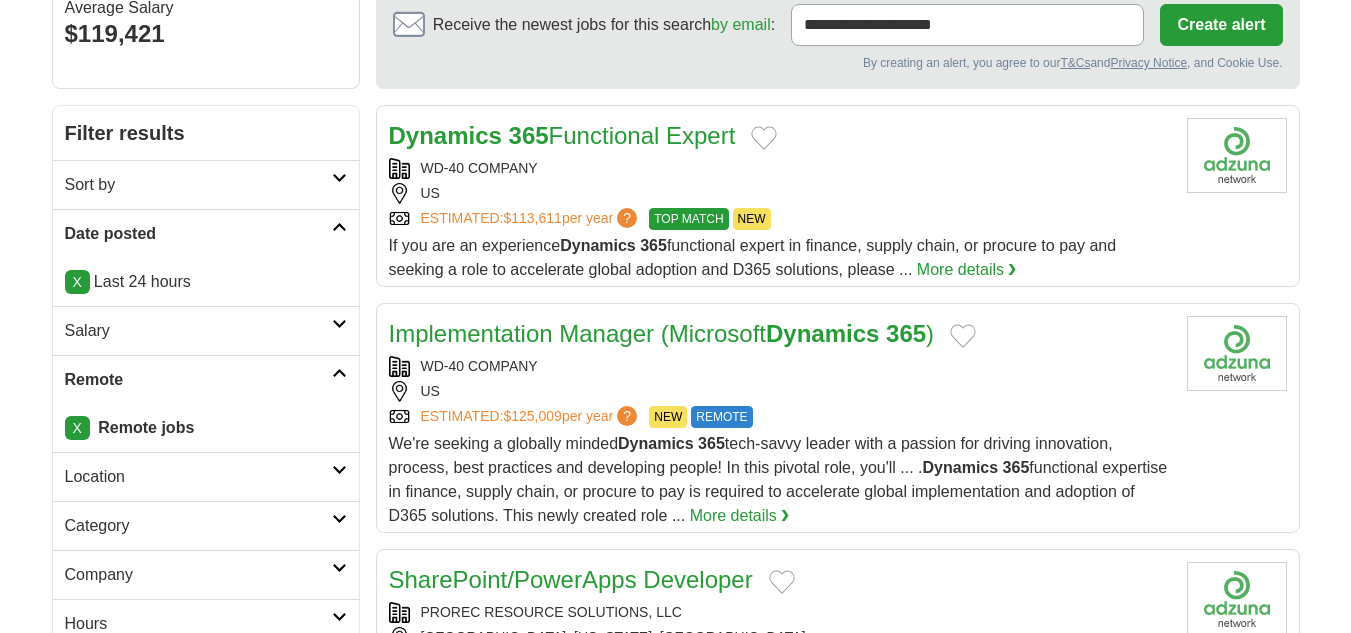 scroll, scrollTop: 200, scrollLeft: 0, axis: vertical 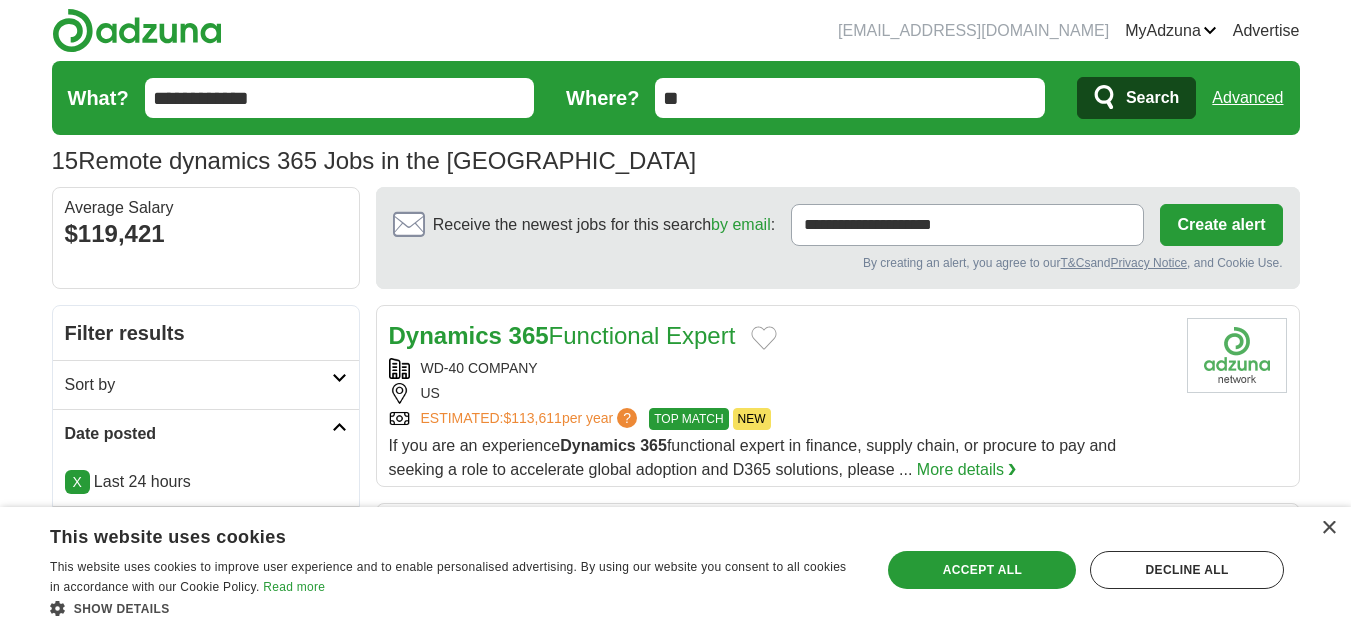 drag, startPoint x: 382, startPoint y: 334, endPoint x: 744, endPoint y: 341, distance: 362.0677 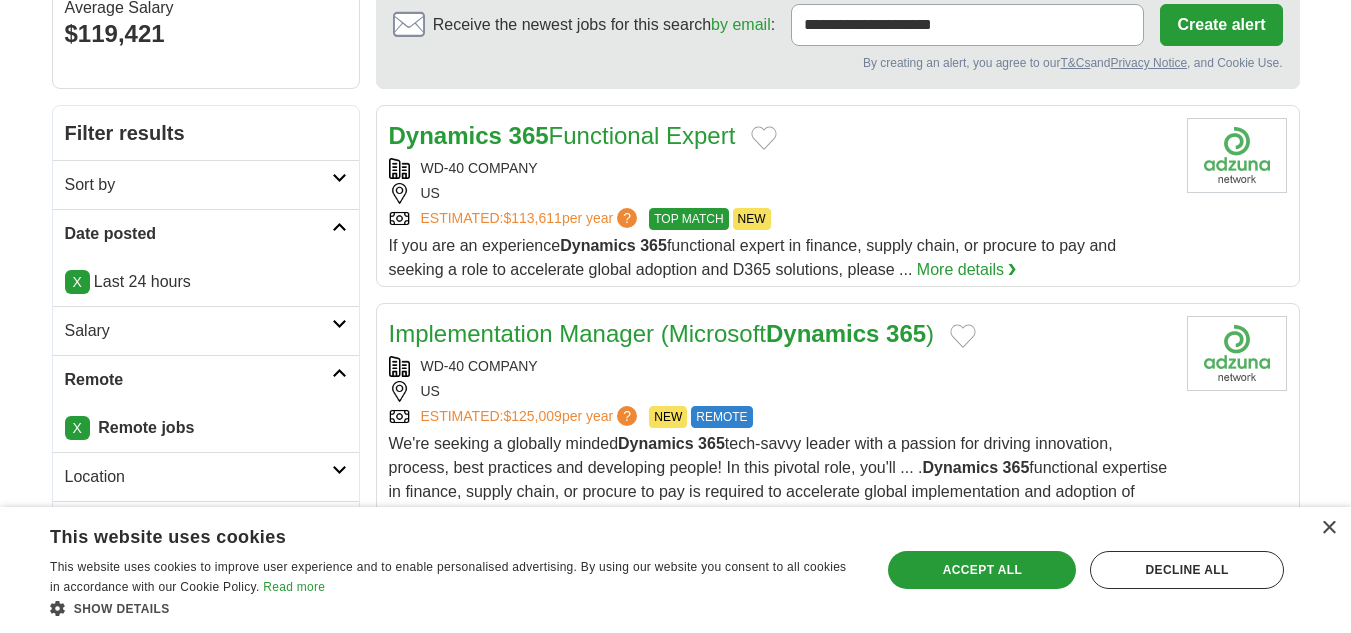 scroll, scrollTop: 300, scrollLeft: 0, axis: vertical 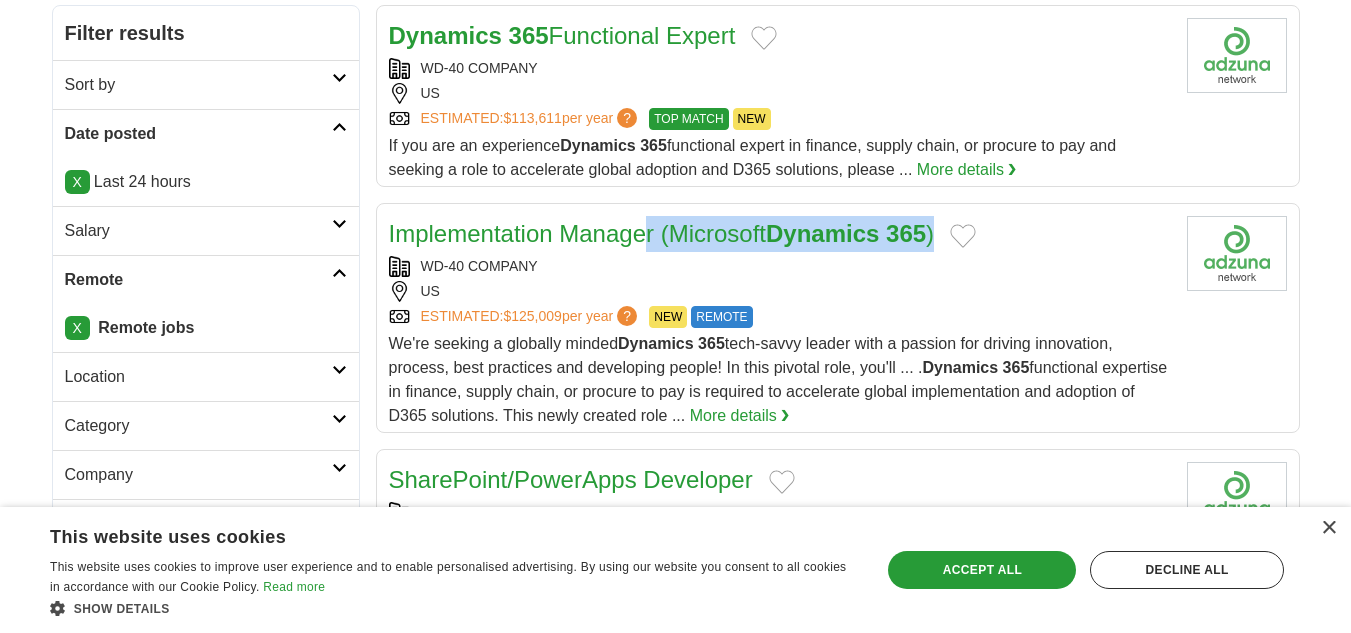 drag, startPoint x: 382, startPoint y: 232, endPoint x: 937, endPoint y: 235, distance: 555.0081 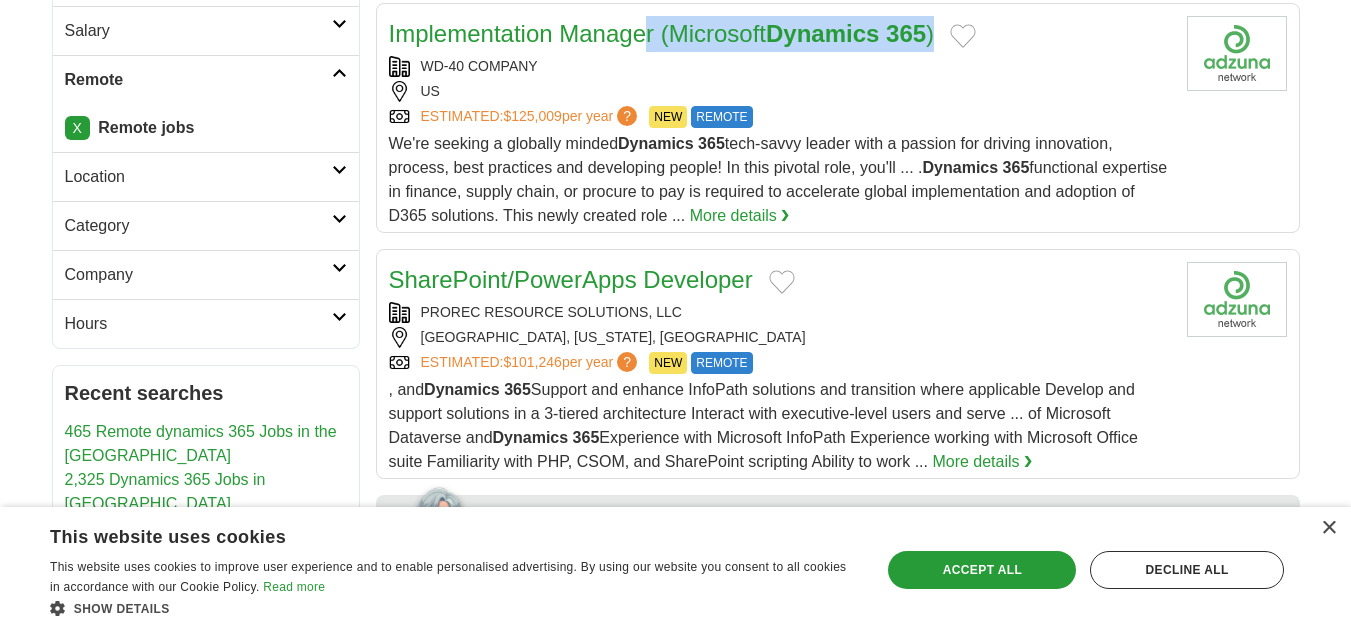scroll, scrollTop: 600, scrollLeft: 0, axis: vertical 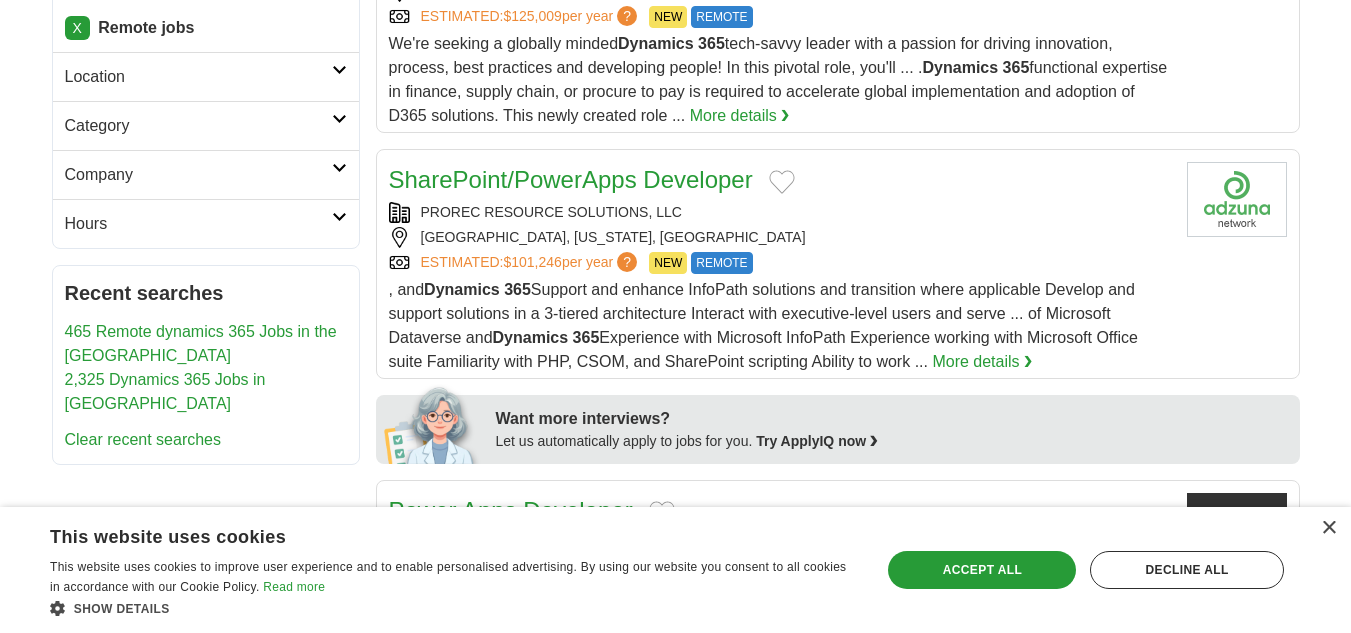 drag, startPoint x: 383, startPoint y: 179, endPoint x: 754, endPoint y: 186, distance: 371.06604 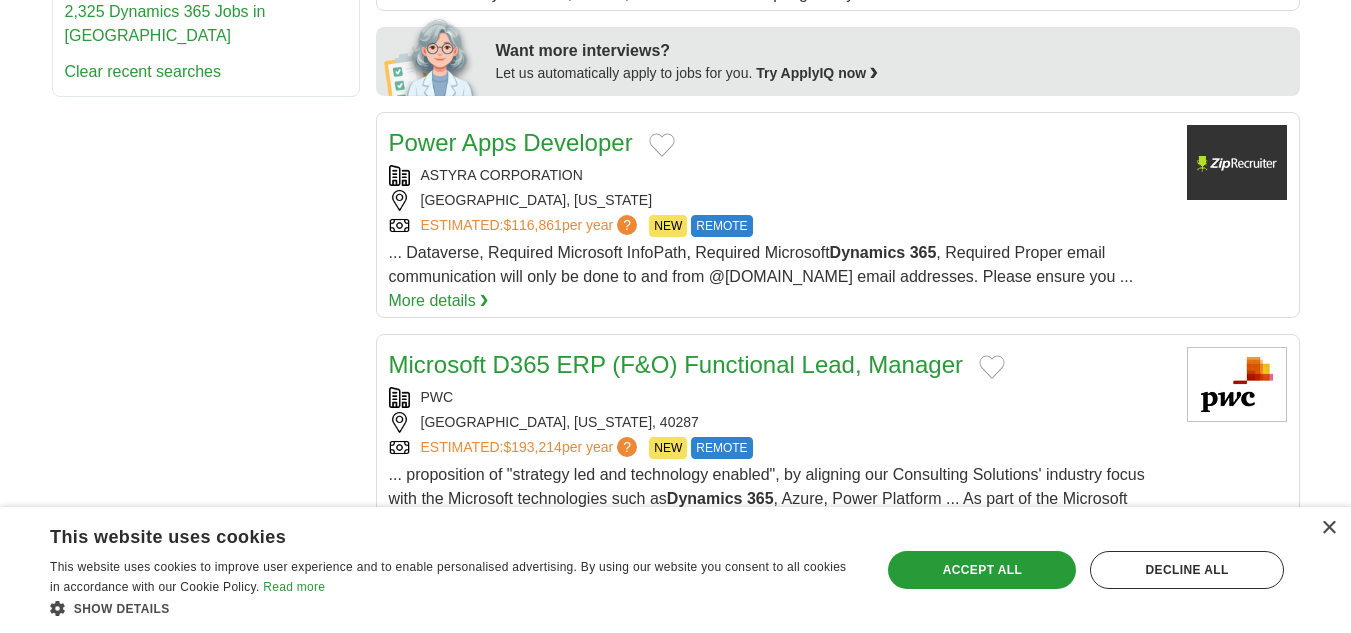 scroll, scrollTop: 1000, scrollLeft: 0, axis: vertical 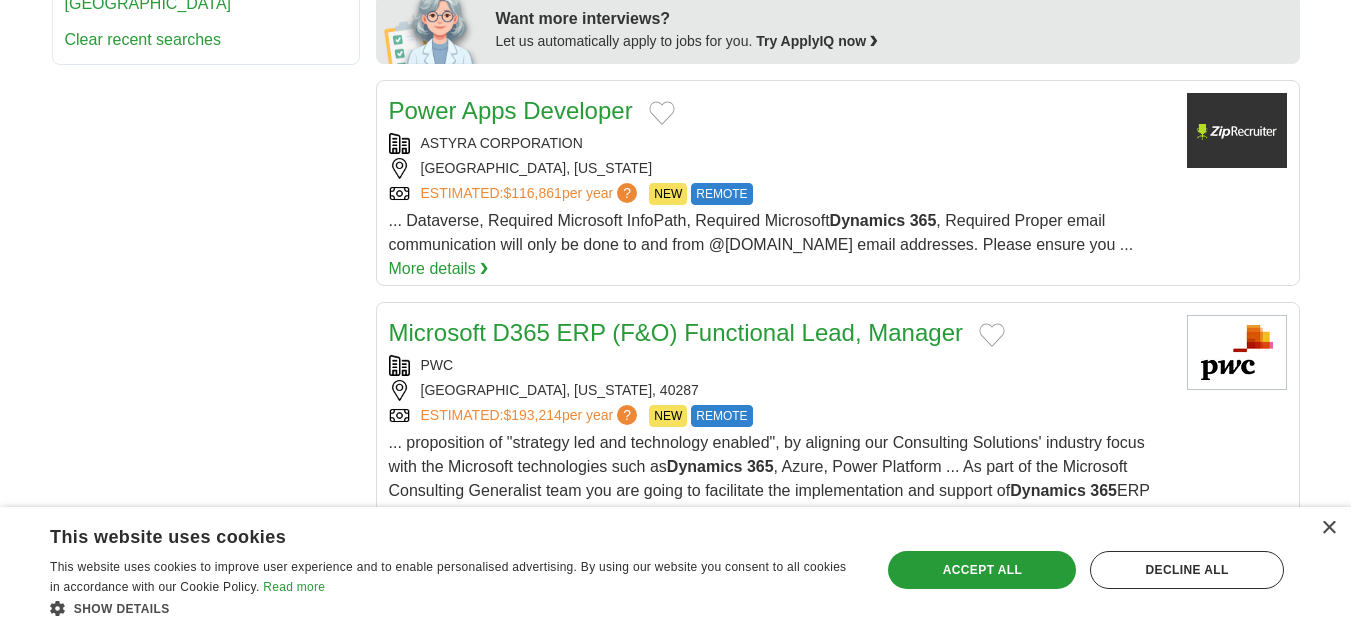 drag, startPoint x: 383, startPoint y: 110, endPoint x: 630, endPoint y: 118, distance: 247.12952 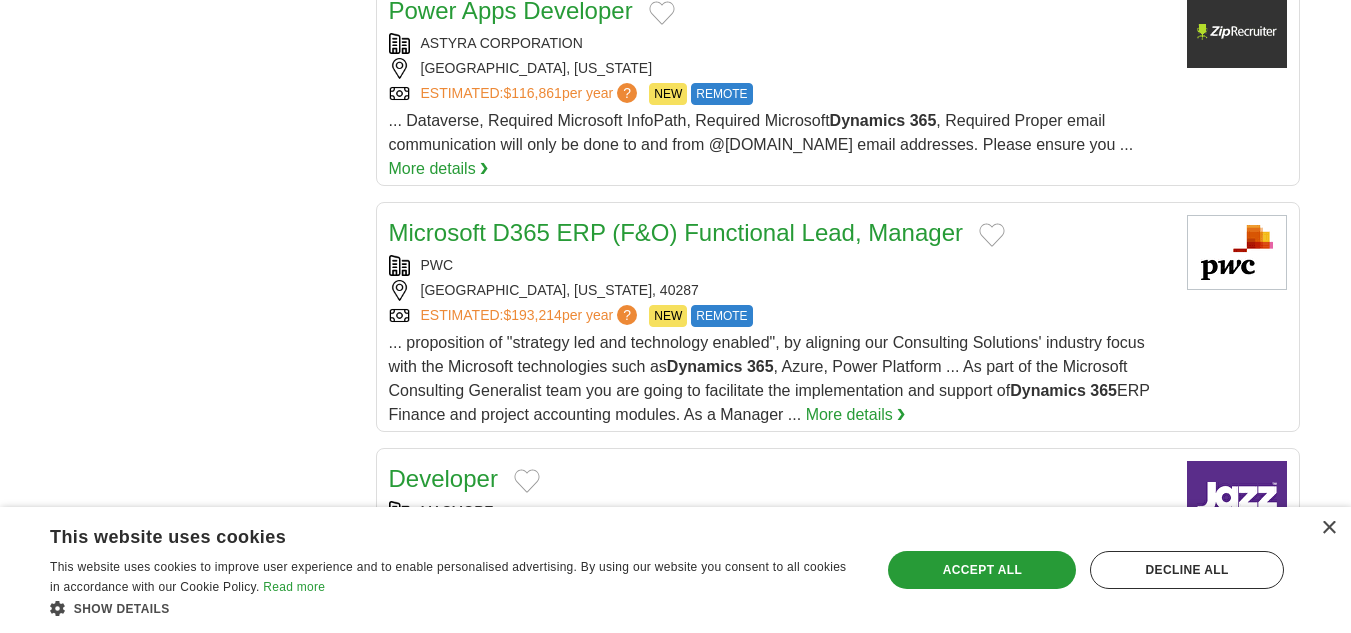 drag, startPoint x: 383, startPoint y: 236, endPoint x: 961, endPoint y: 238, distance: 578.0035 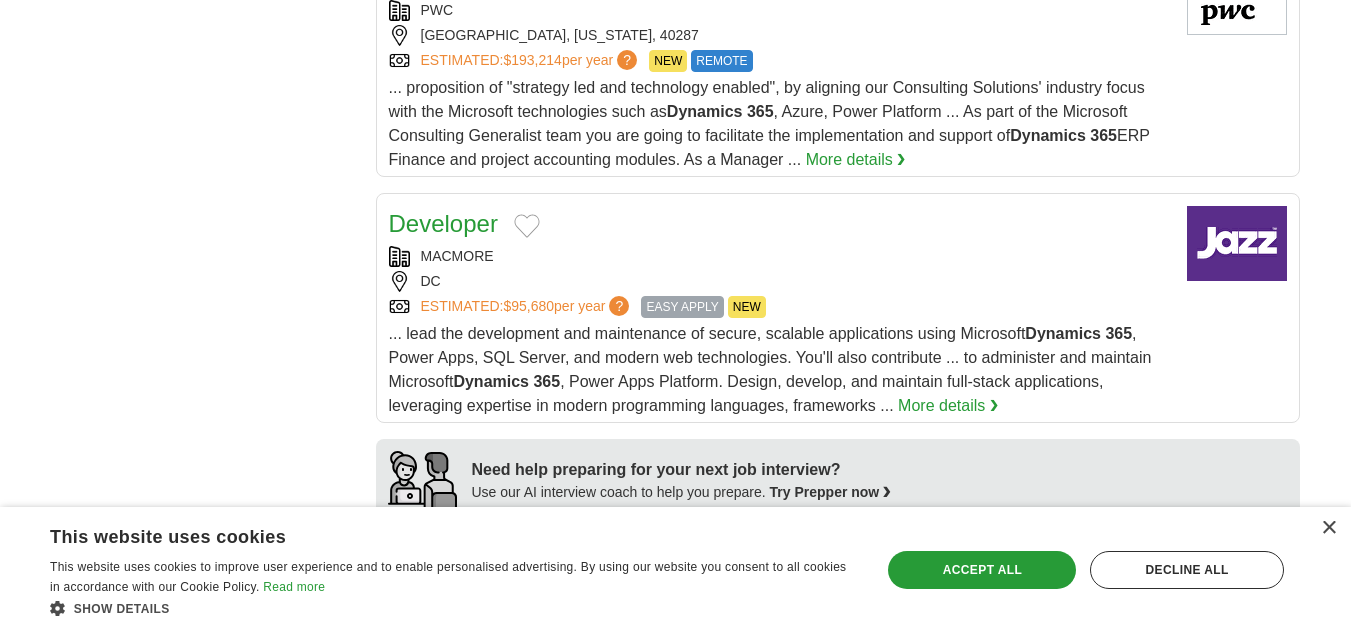 scroll, scrollTop: 1400, scrollLeft: 0, axis: vertical 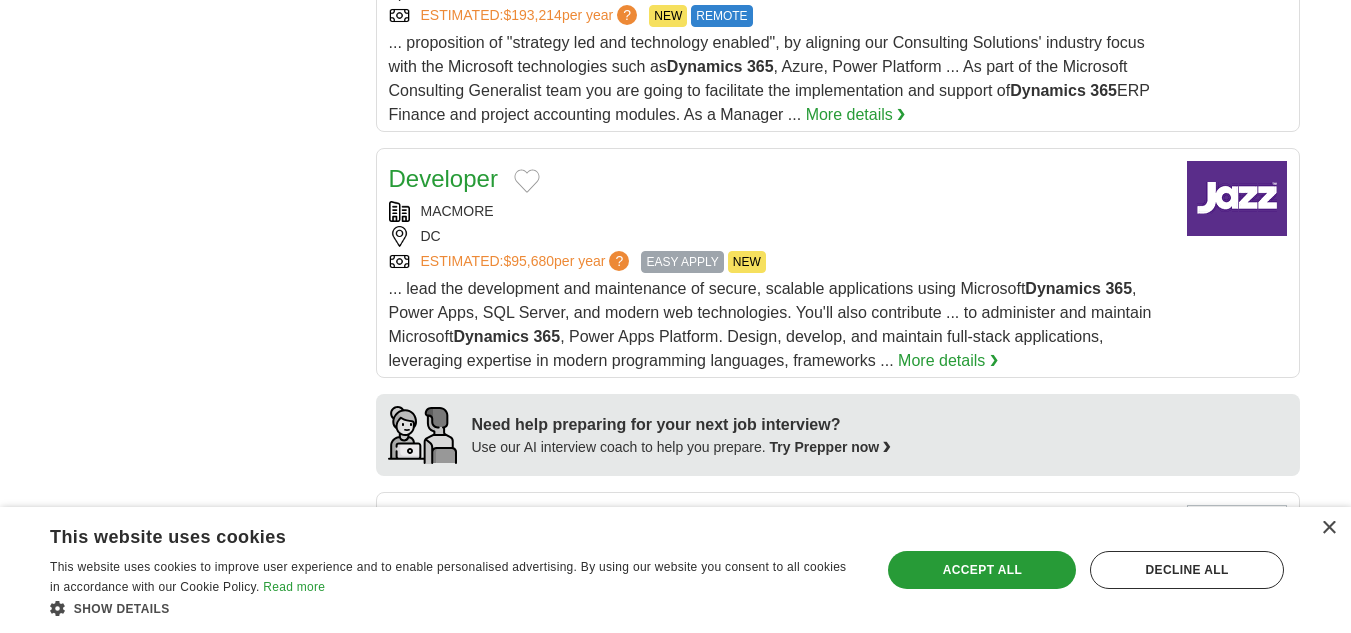 drag, startPoint x: 386, startPoint y: 174, endPoint x: 496, endPoint y: 184, distance: 110.45361 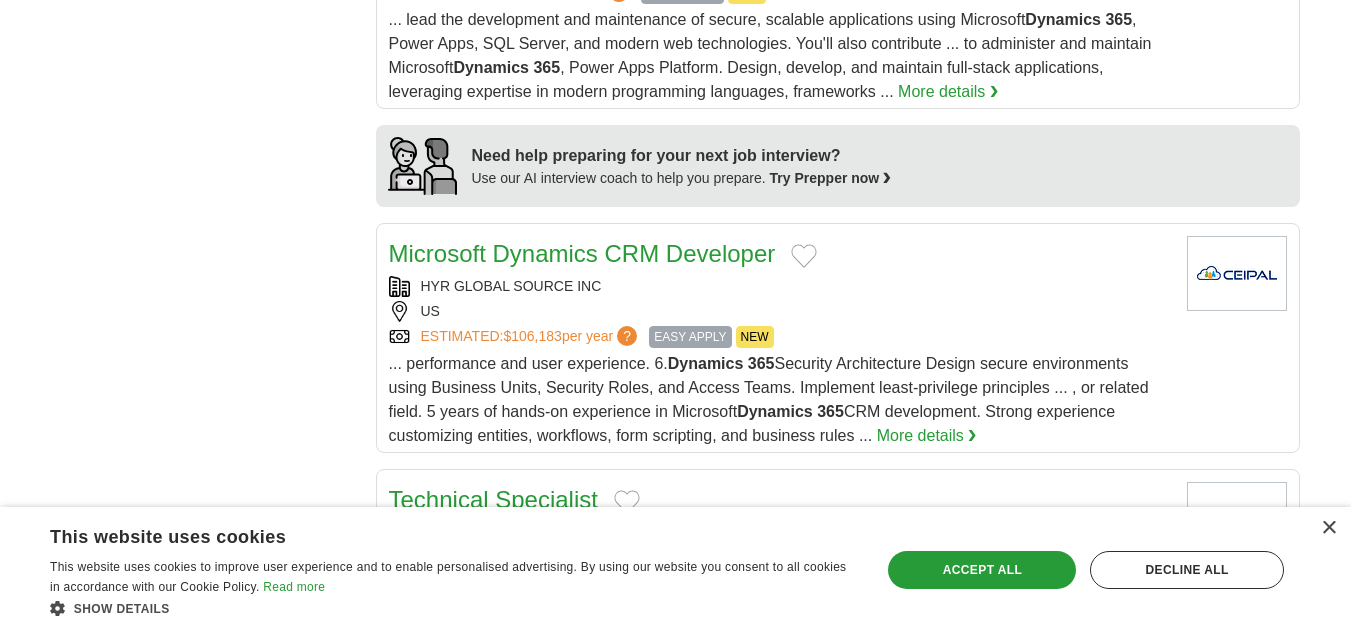 scroll, scrollTop: 1700, scrollLeft: 0, axis: vertical 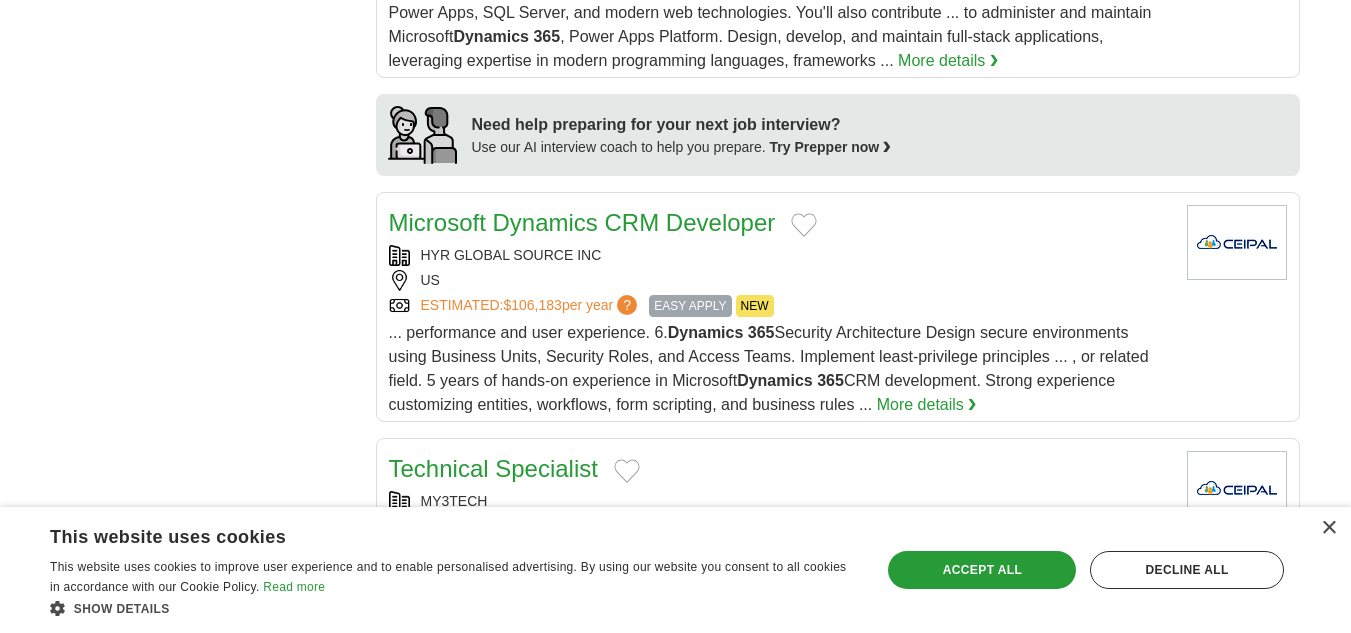 drag, startPoint x: 380, startPoint y: 222, endPoint x: 776, endPoint y: 230, distance: 396.0808 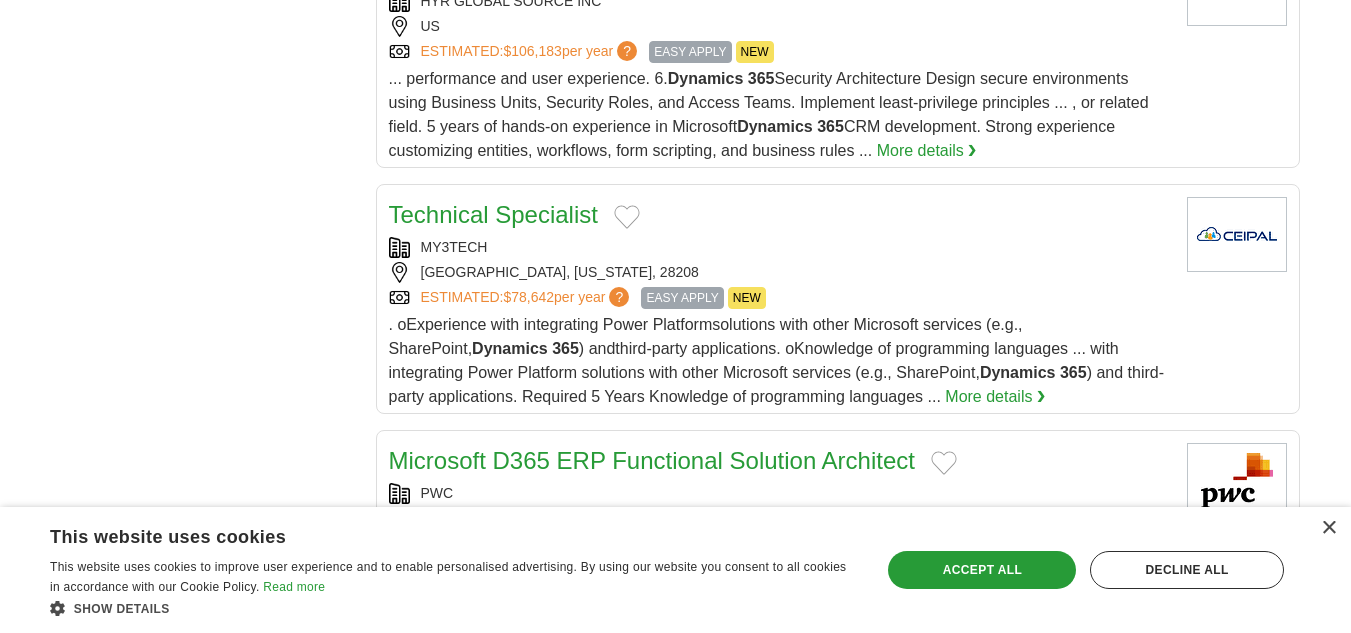 scroll, scrollTop: 2000, scrollLeft: 0, axis: vertical 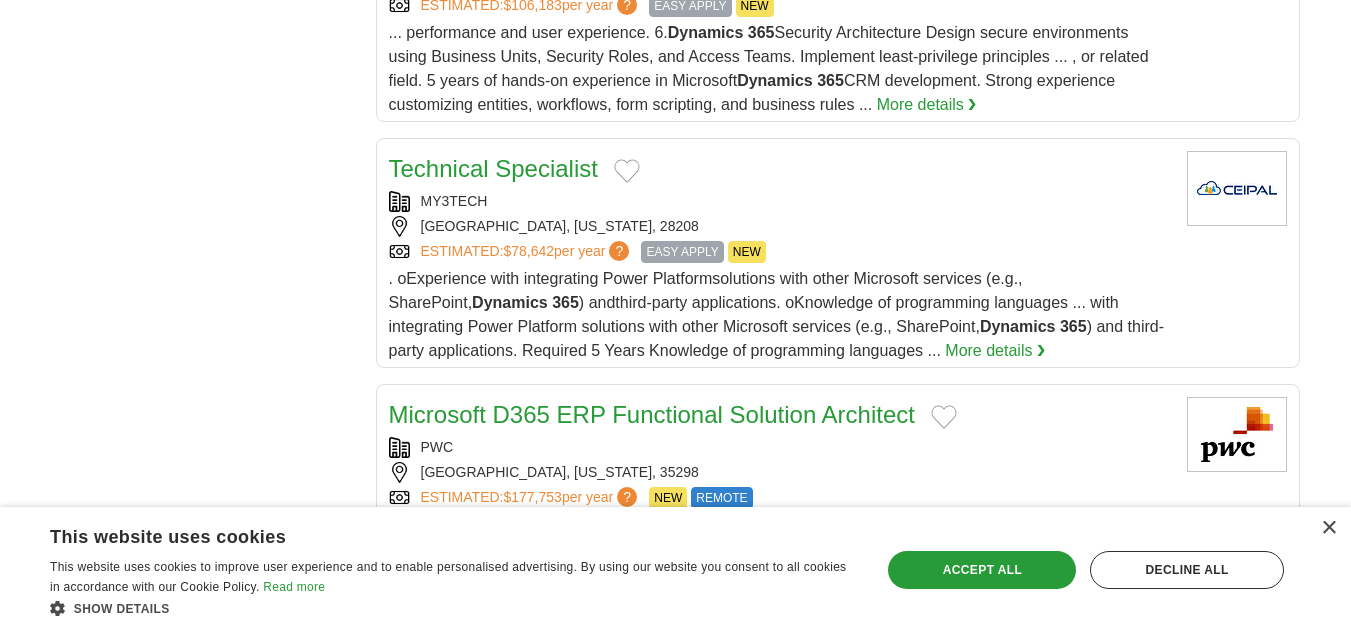 drag, startPoint x: 385, startPoint y: 159, endPoint x: 597, endPoint y: 177, distance: 212.76277 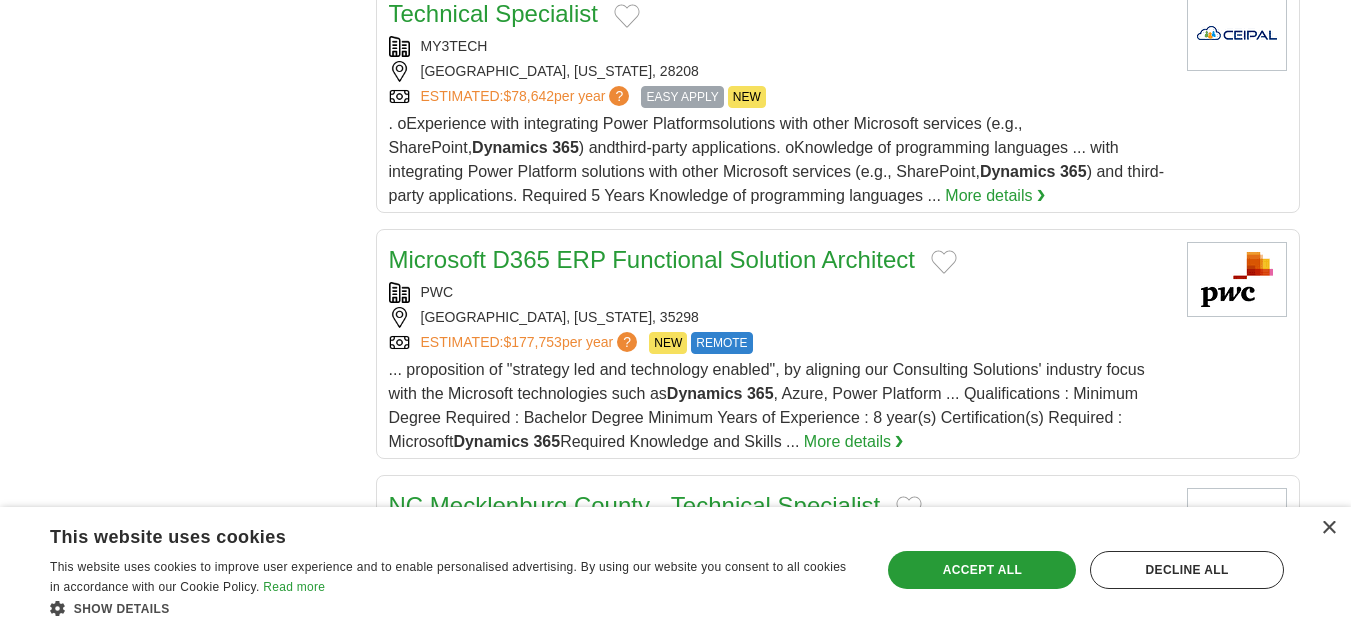 scroll, scrollTop: 2200, scrollLeft: 0, axis: vertical 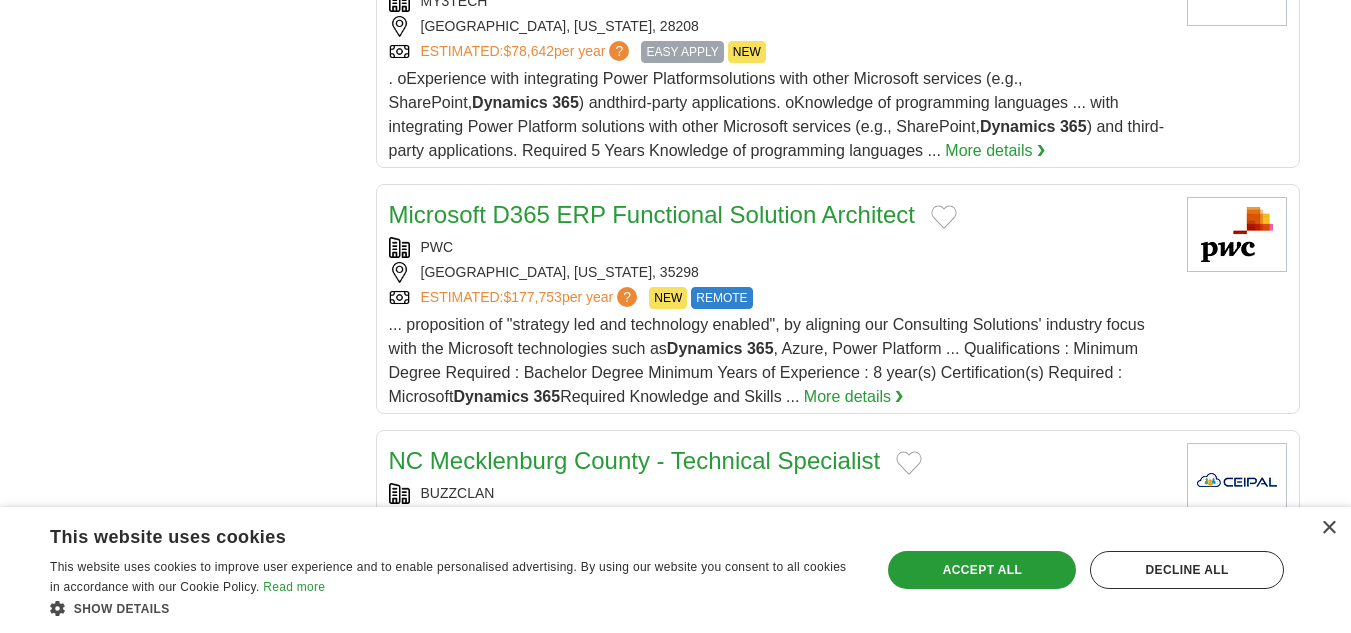 drag, startPoint x: 381, startPoint y: 216, endPoint x: 914, endPoint y: 224, distance: 533.06006 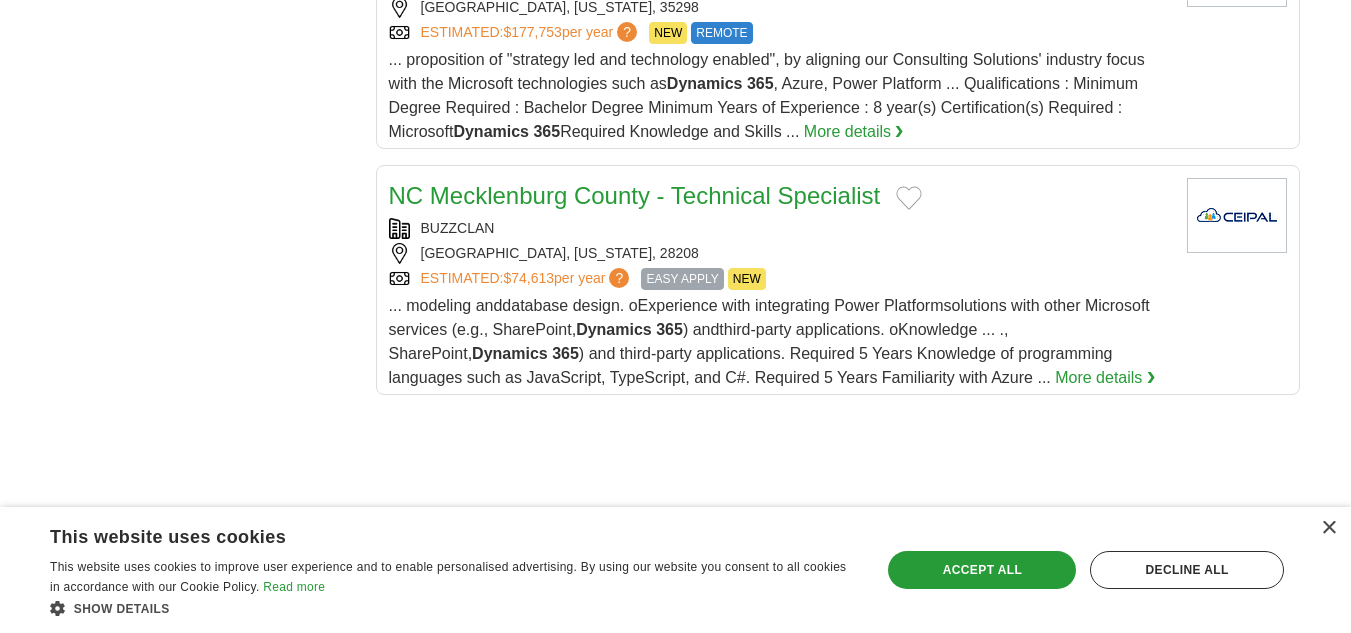 scroll, scrollTop: 2500, scrollLeft: 0, axis: vertical 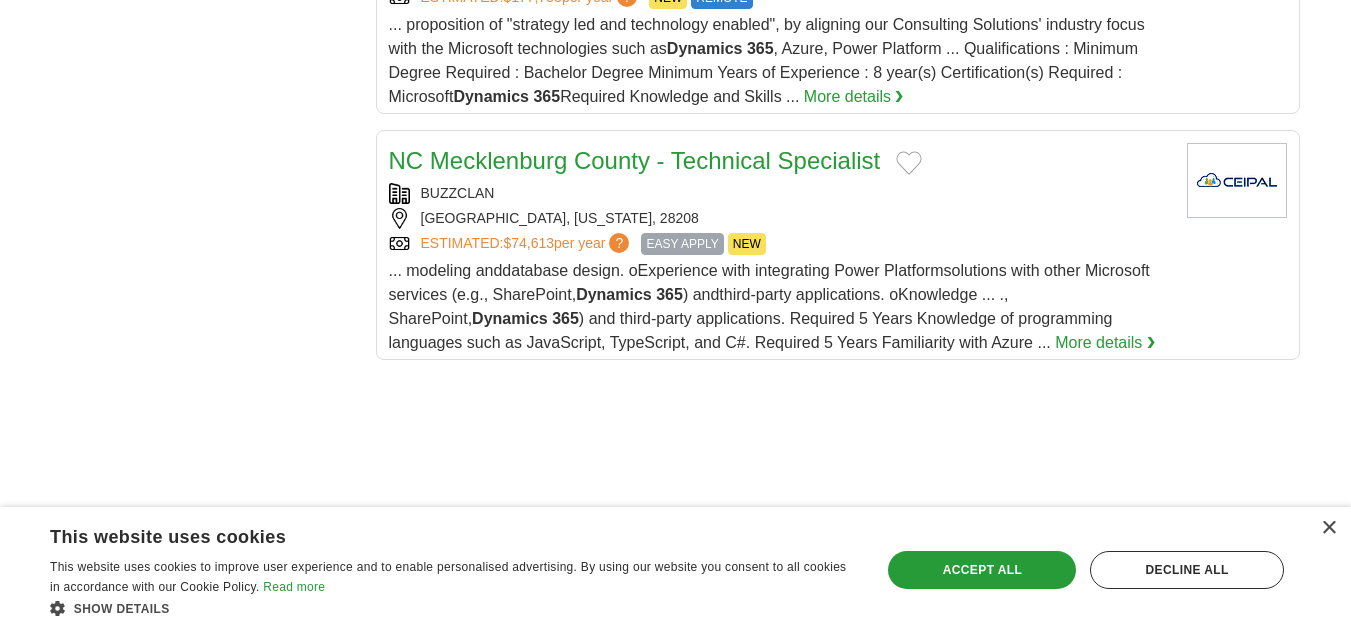 drag, startPoint x: 382, startPoint y: 157, endPoint x: 877, endPoint y: 173, distance: 495.2585 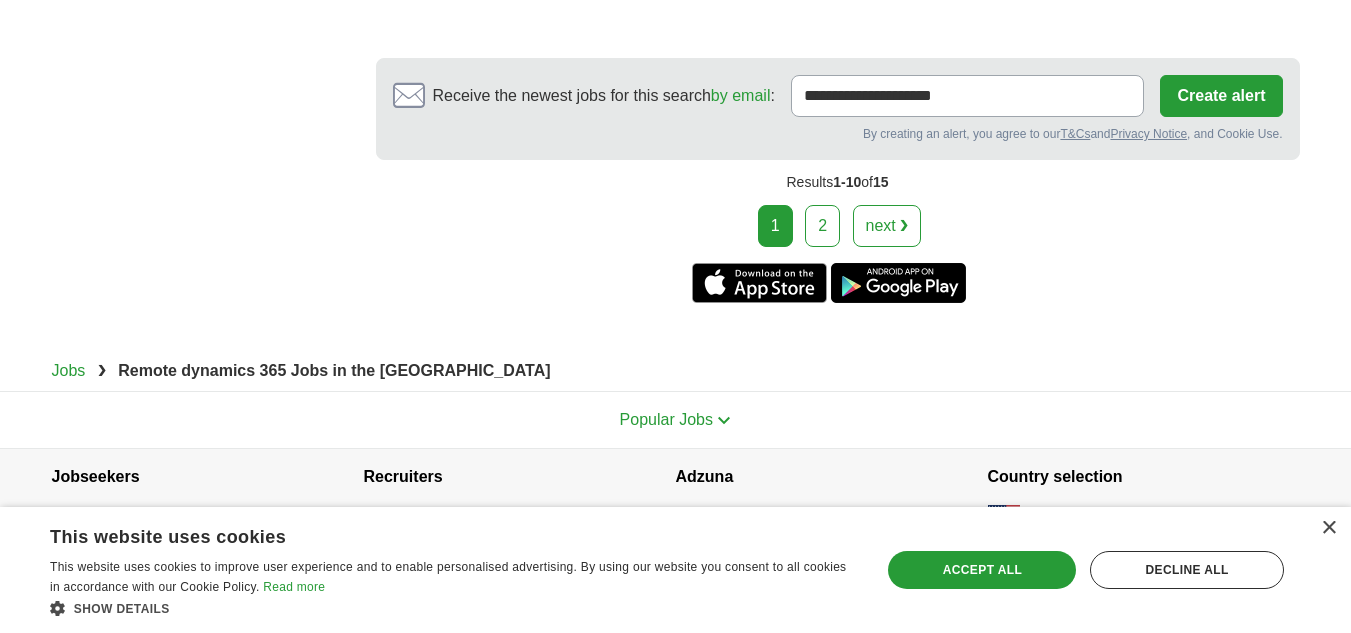 scroll, scrollTop: 3436, scrollLeft: 0, axis: vertical 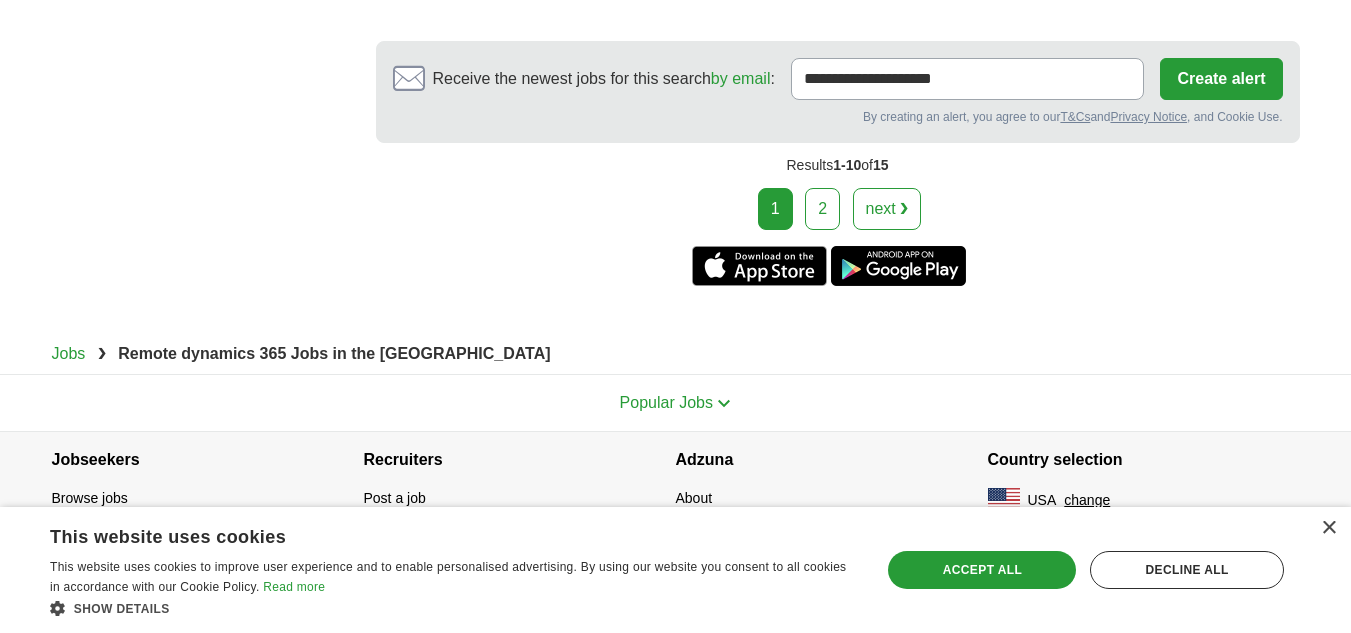click on "2" at bounding box center (822, 209) 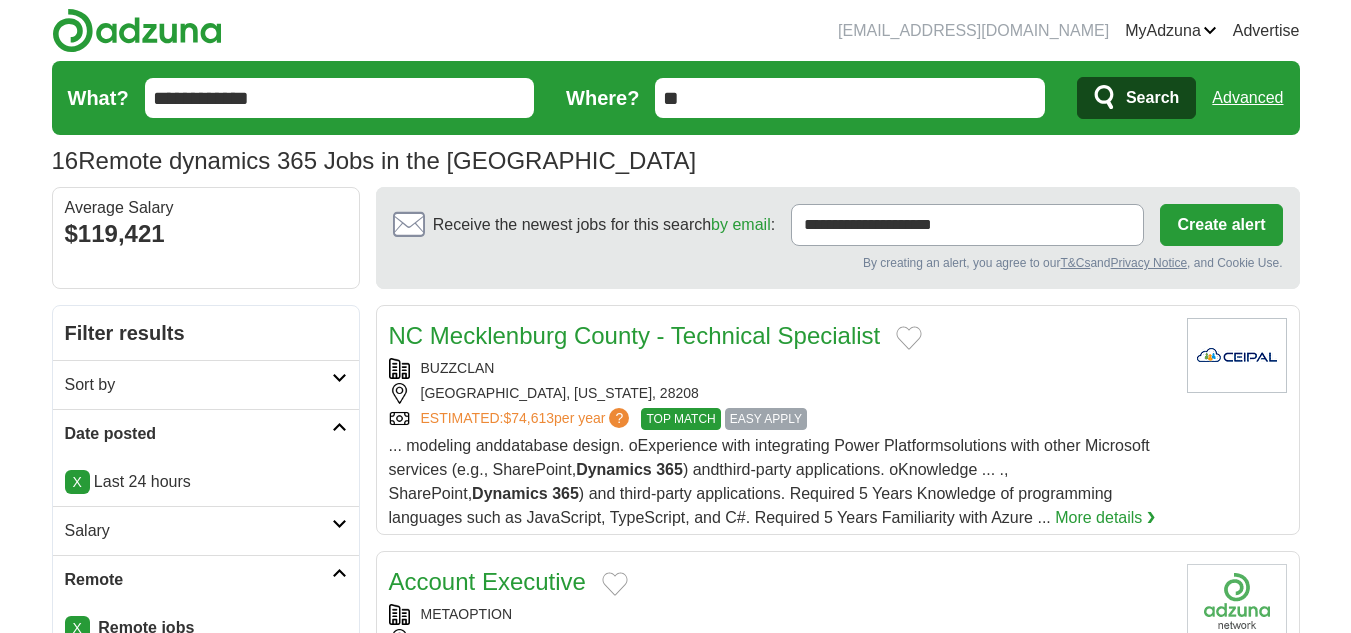 scroll, scrollTop: 0, scrollLeft: 0, axis: both 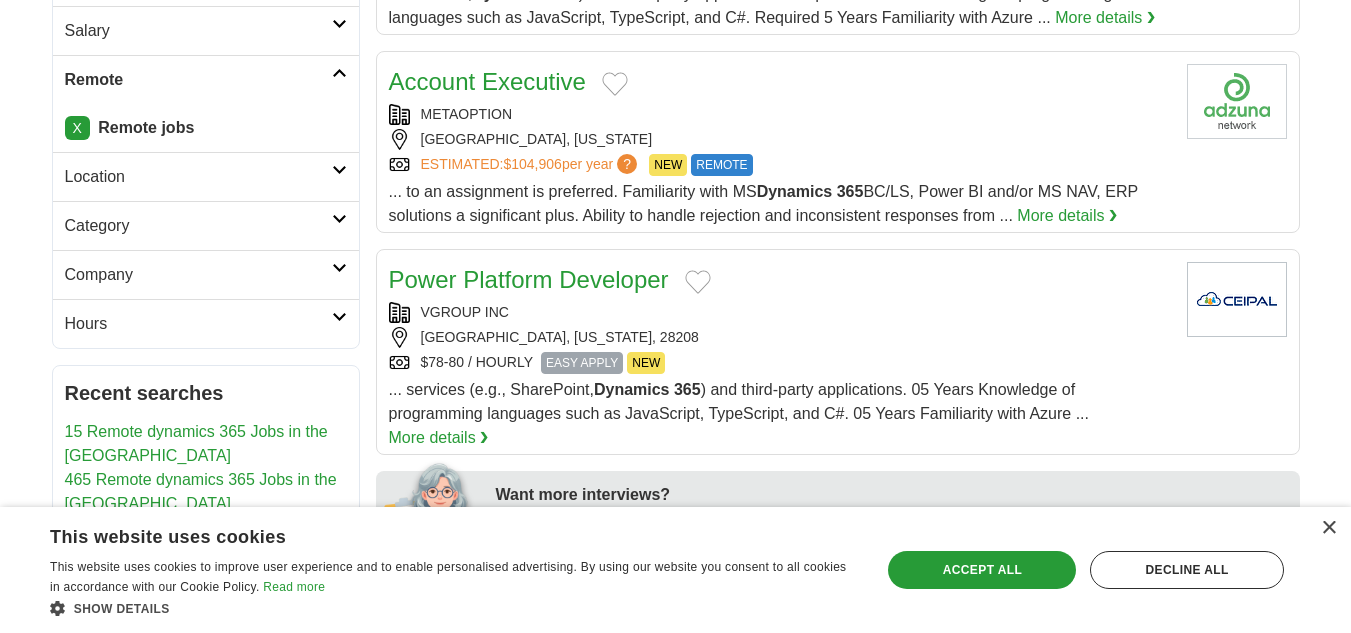 drag, startPoint x: 384, startPoint y: 77, endPoint x: 591, endPoint y: 94, distance: 207.6969 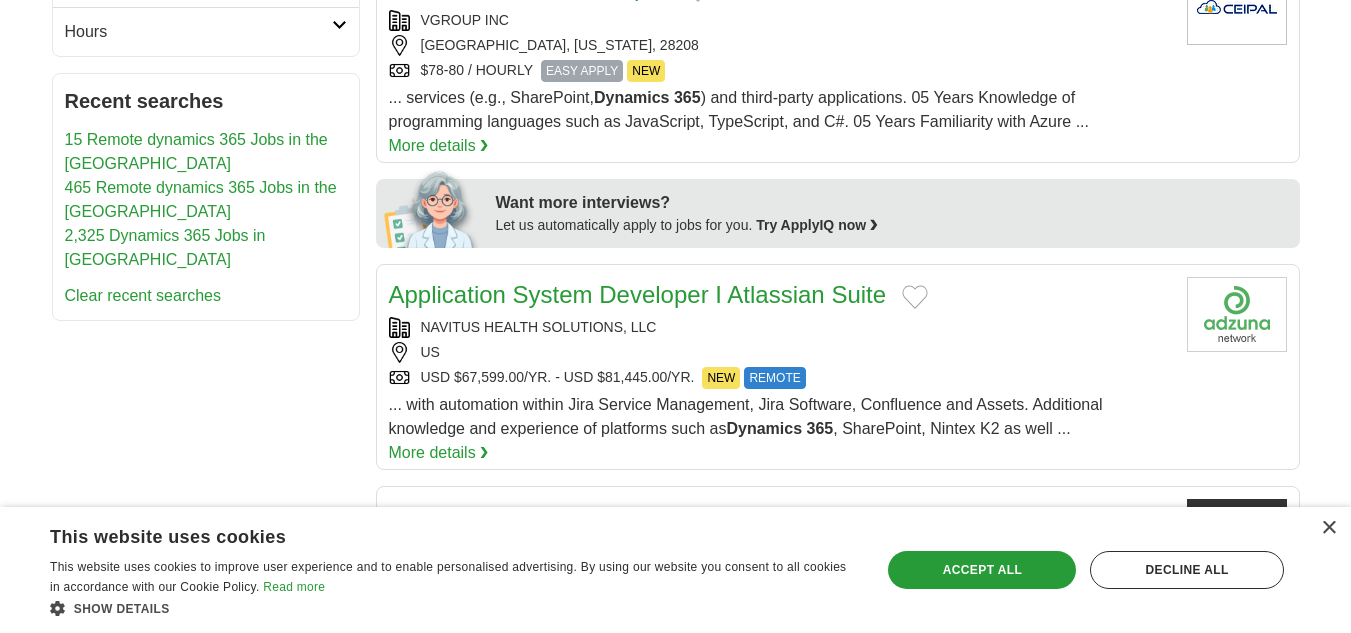 scroll, scrollTop: 900, scrollLeft: 0, axis: vertical 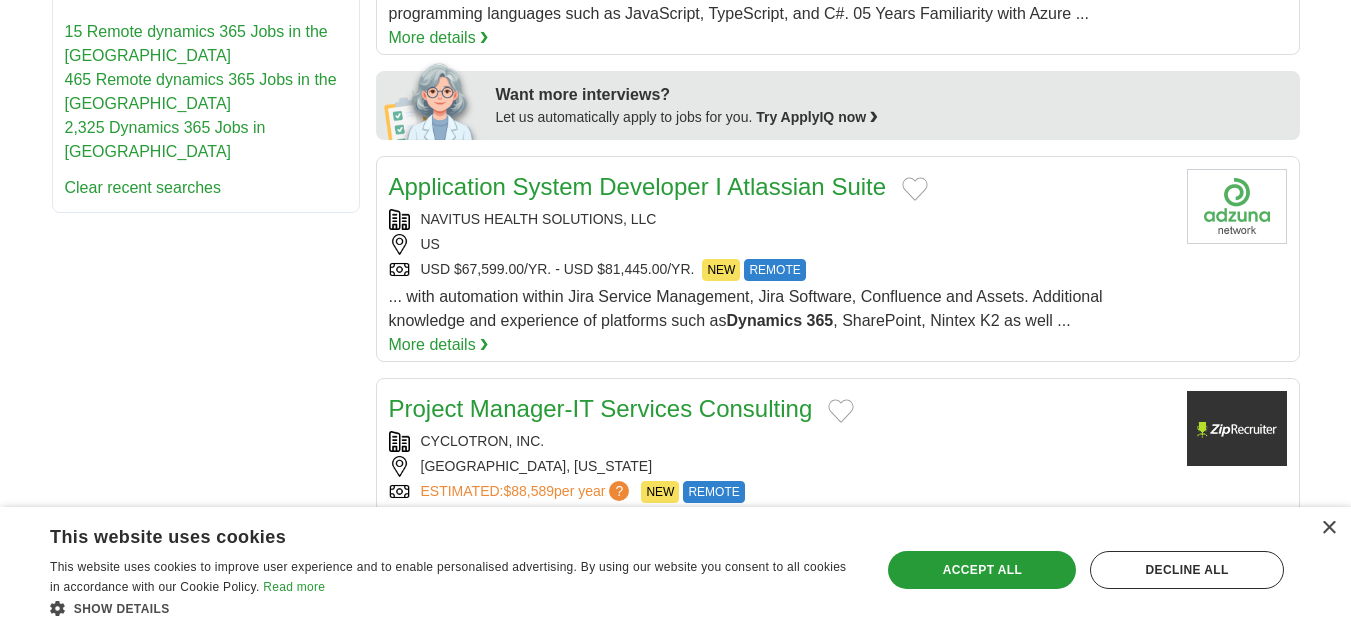 drag, startPoint x: 387, startPoint y: 186, endPoint x: 882, endPoint y: 188, distance: 495.00403 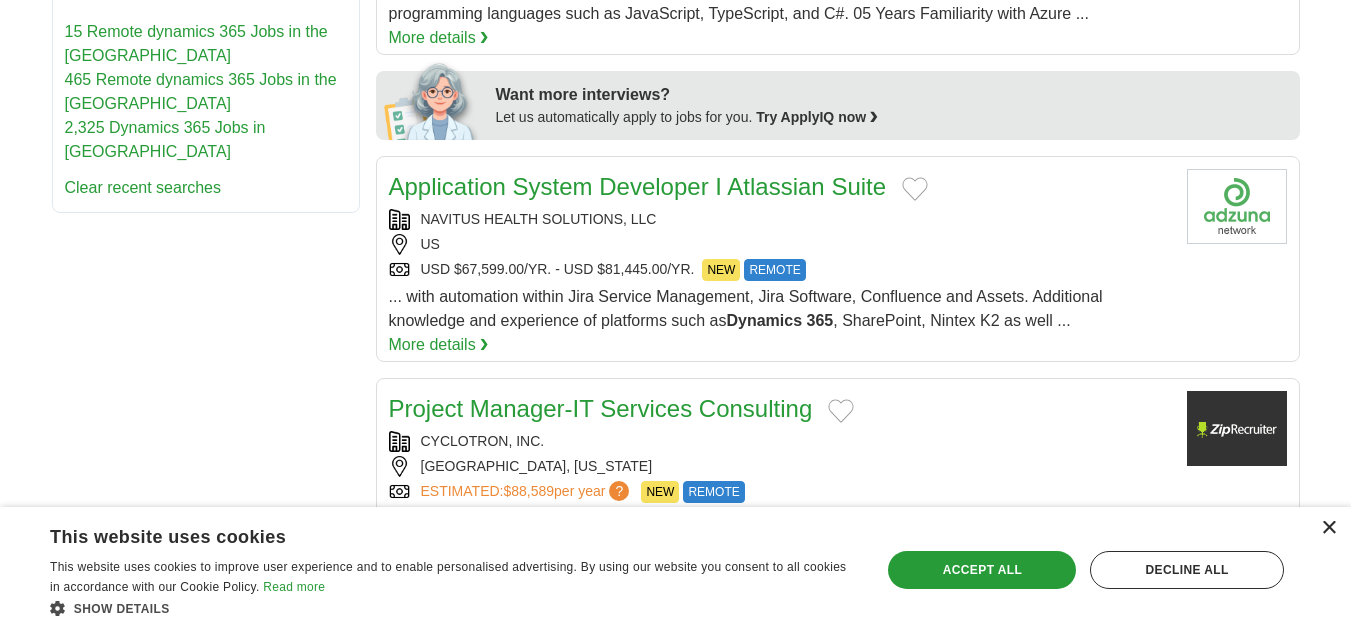 click on "×" at bounding box center [1328, 528] 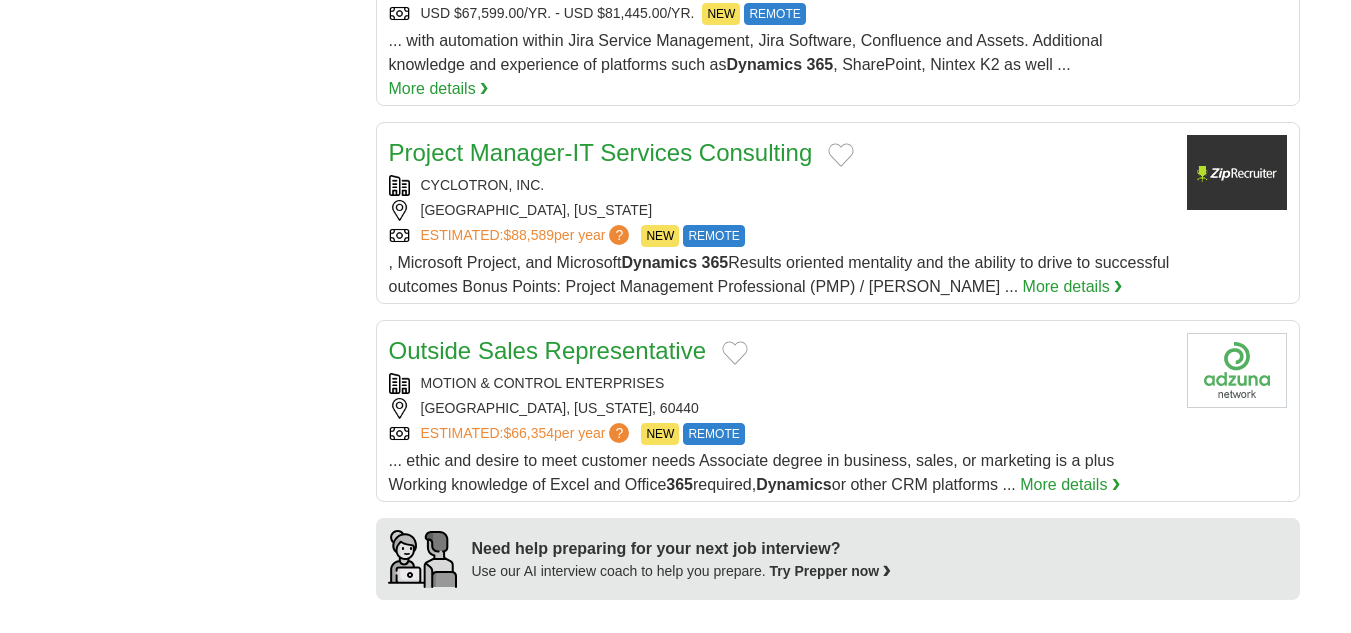 scroll, scrollTop: 1200, scrollLeft: 0, axis: vertical 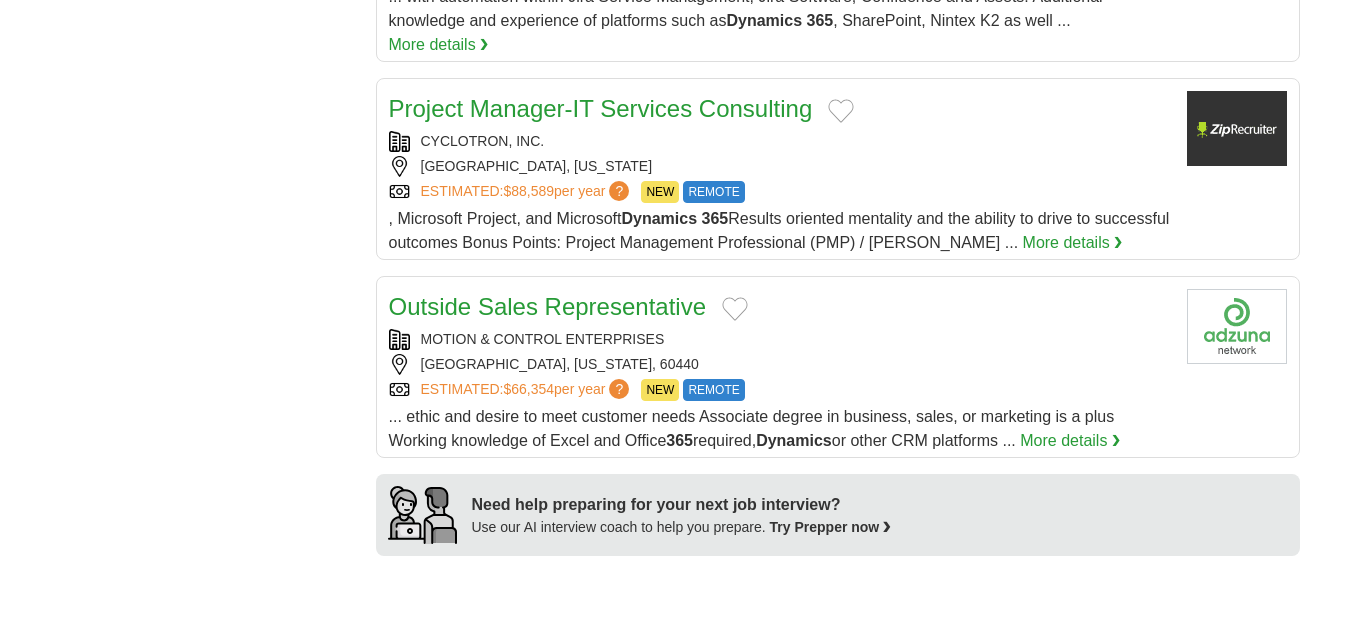 drag, startPoint x: 387, startPoint y: 111, endPoint x: 808, endPoint y: 107, distance: 421.019 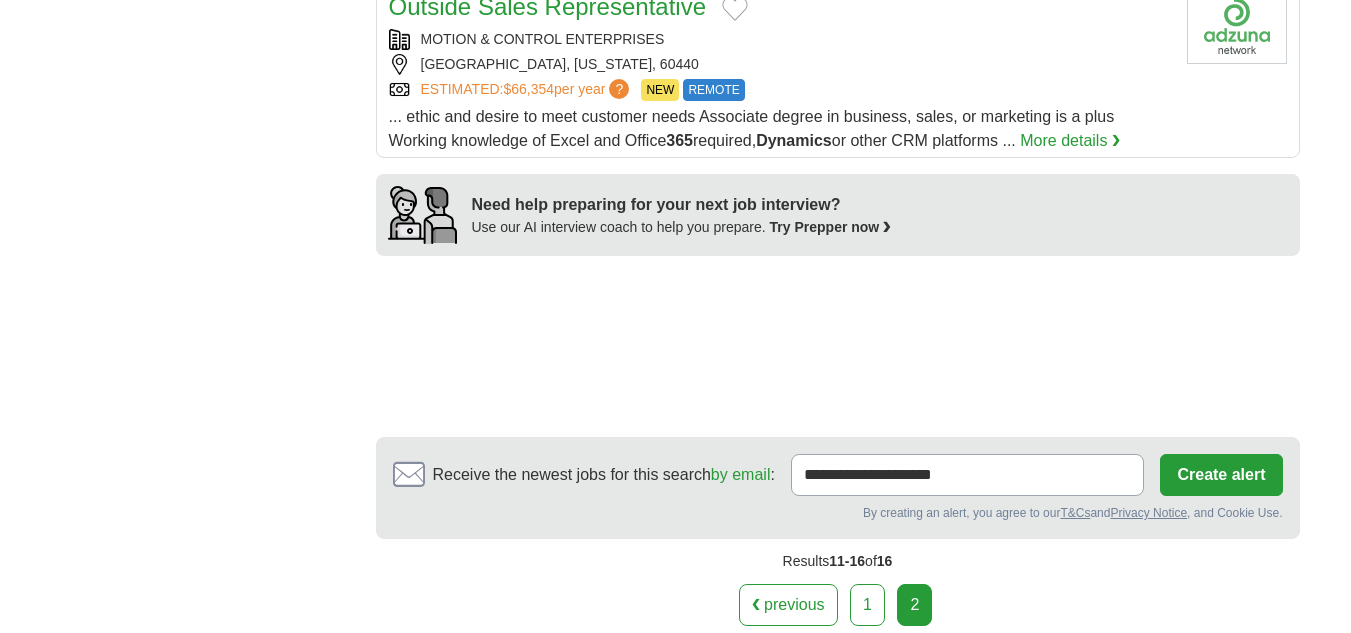 scroll, scrollTop: 1300, scrollLeft: 0, axis: vertical 